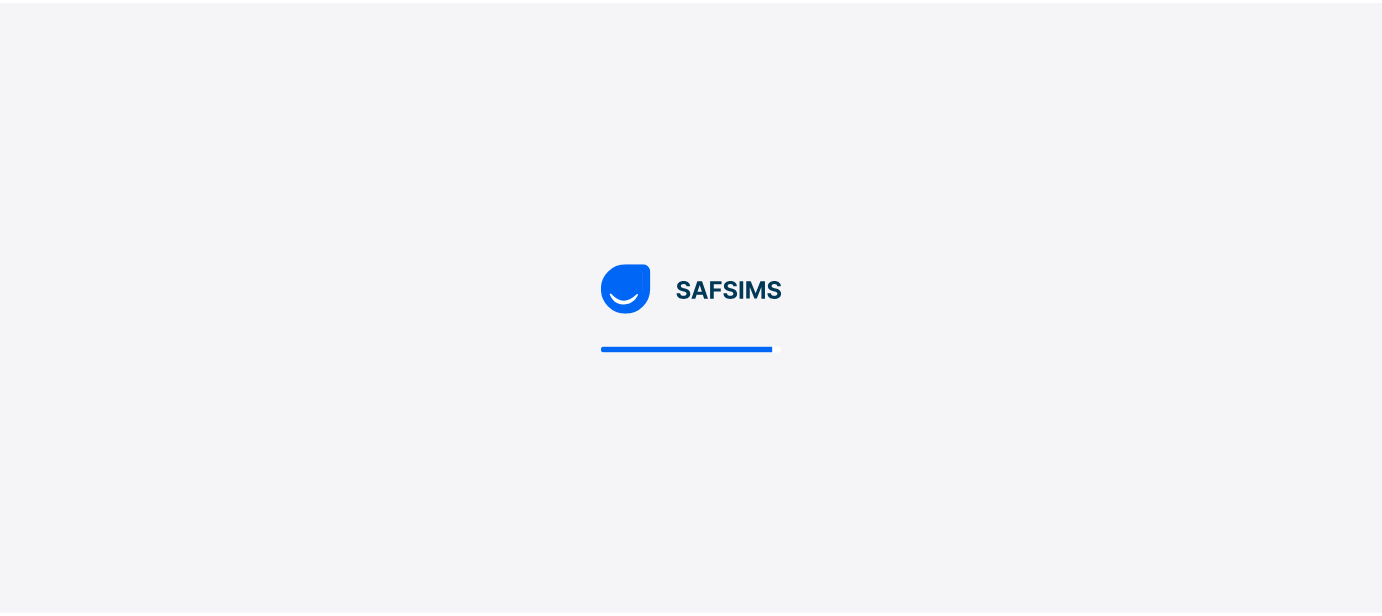 scroll, scrollTop: 0, scrollLeft: 0, axis: both 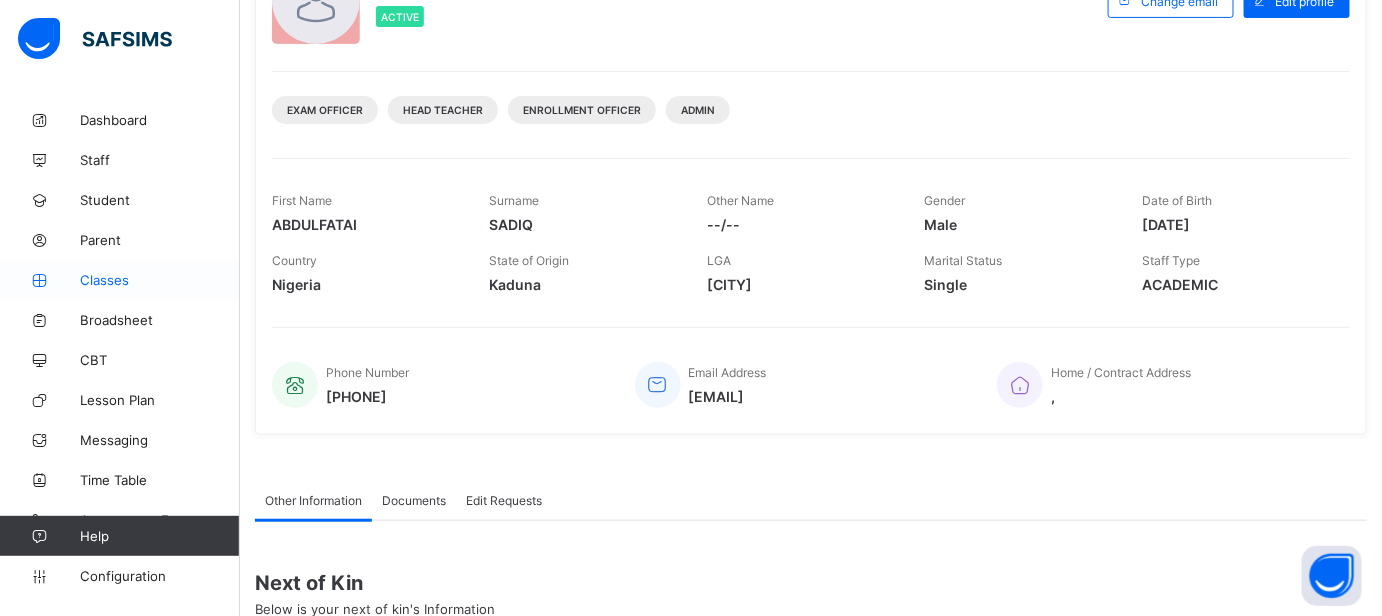click on "Classes" at bounding box center [160, 280] 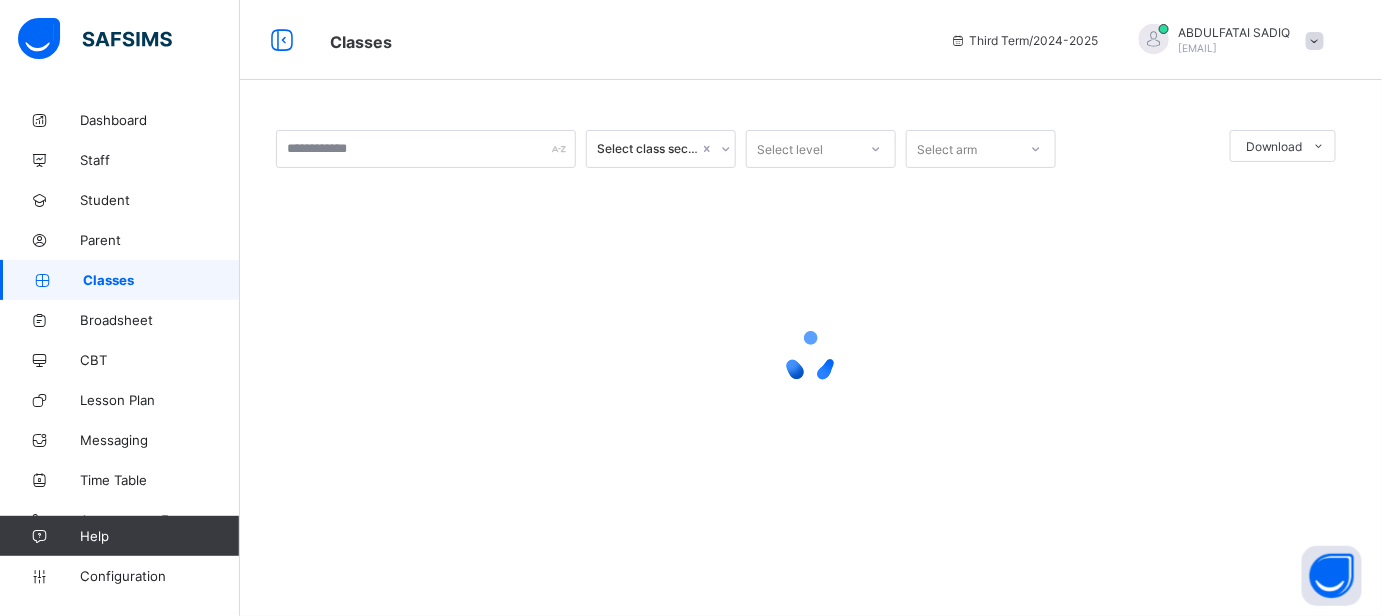 scroll, scrollTop: 0, scrollLeft: 0, axis: both 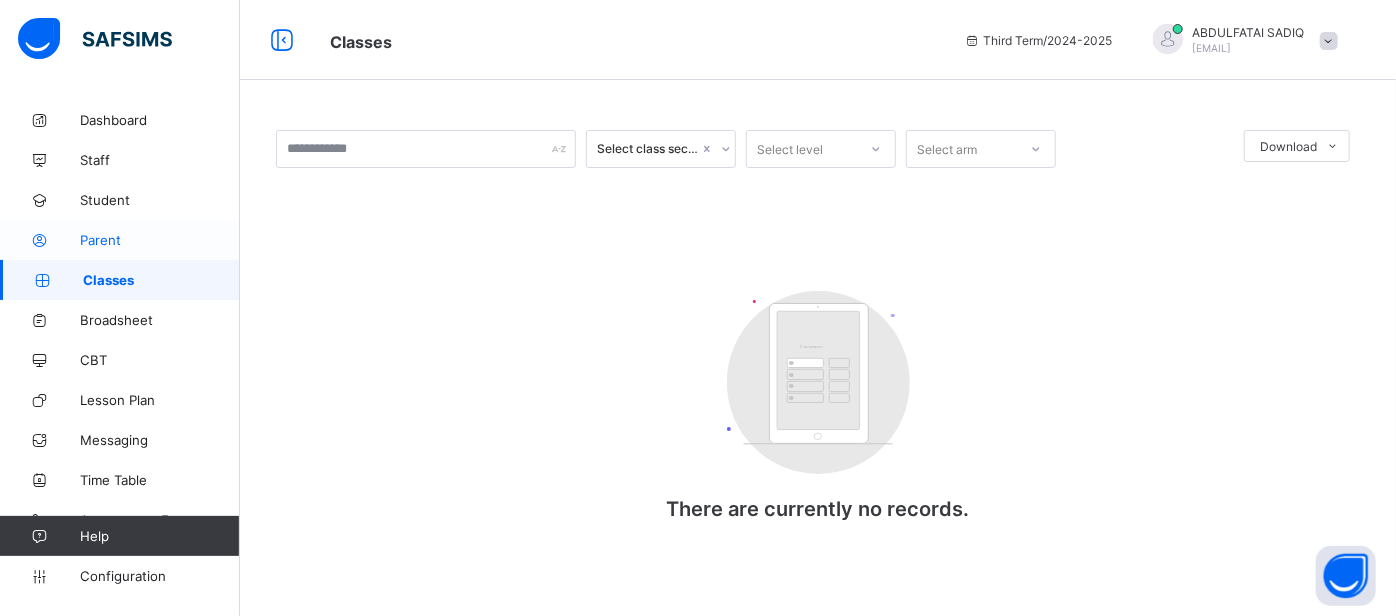 click on "Parent" at bounding box center [160, 240] 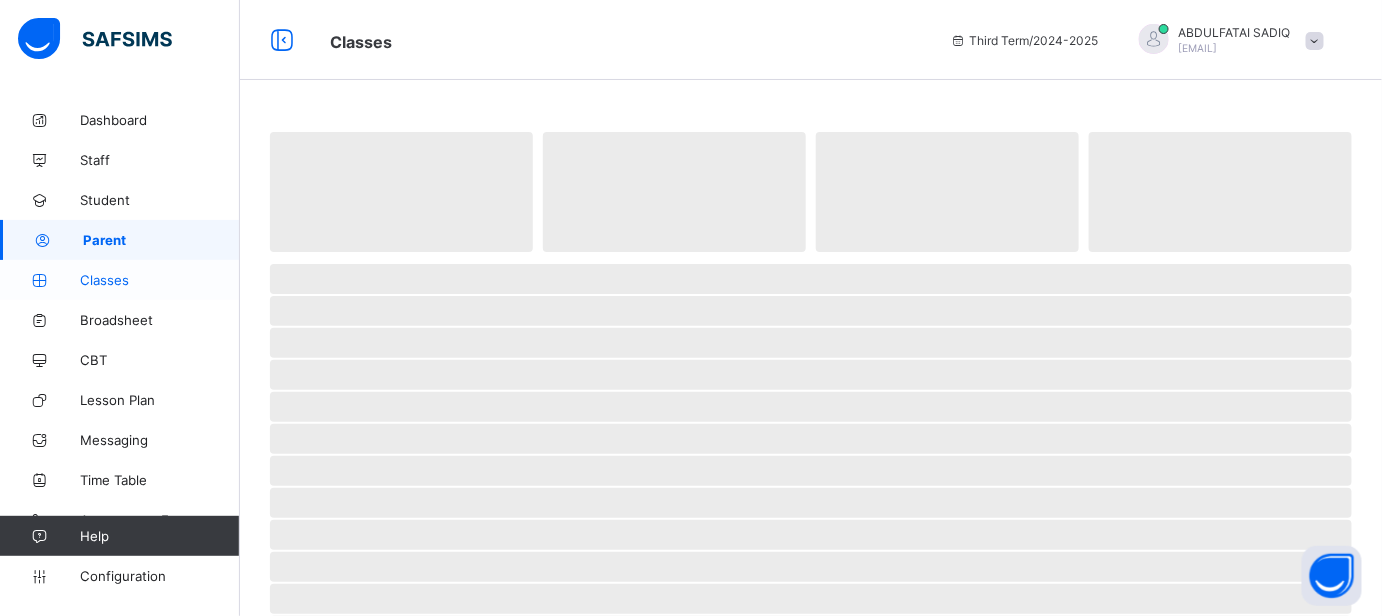 click on "Classes" at bounding box center (160, 280) 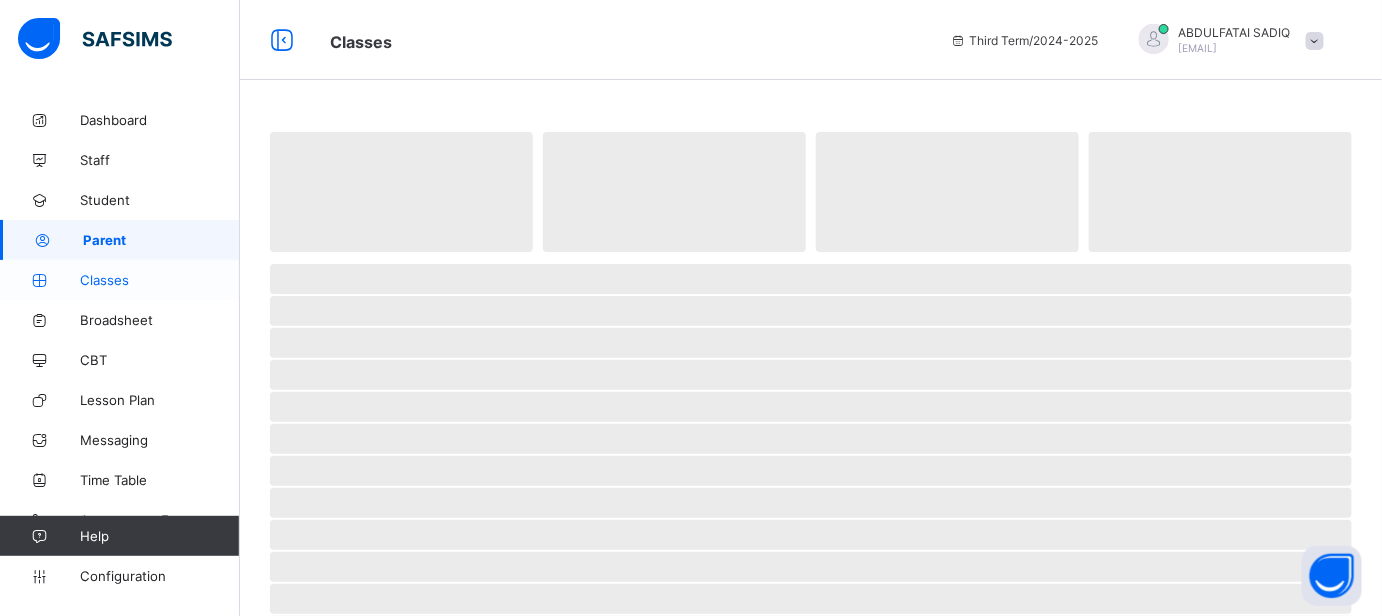 click on "Classes" at bounding box center [160, 280] 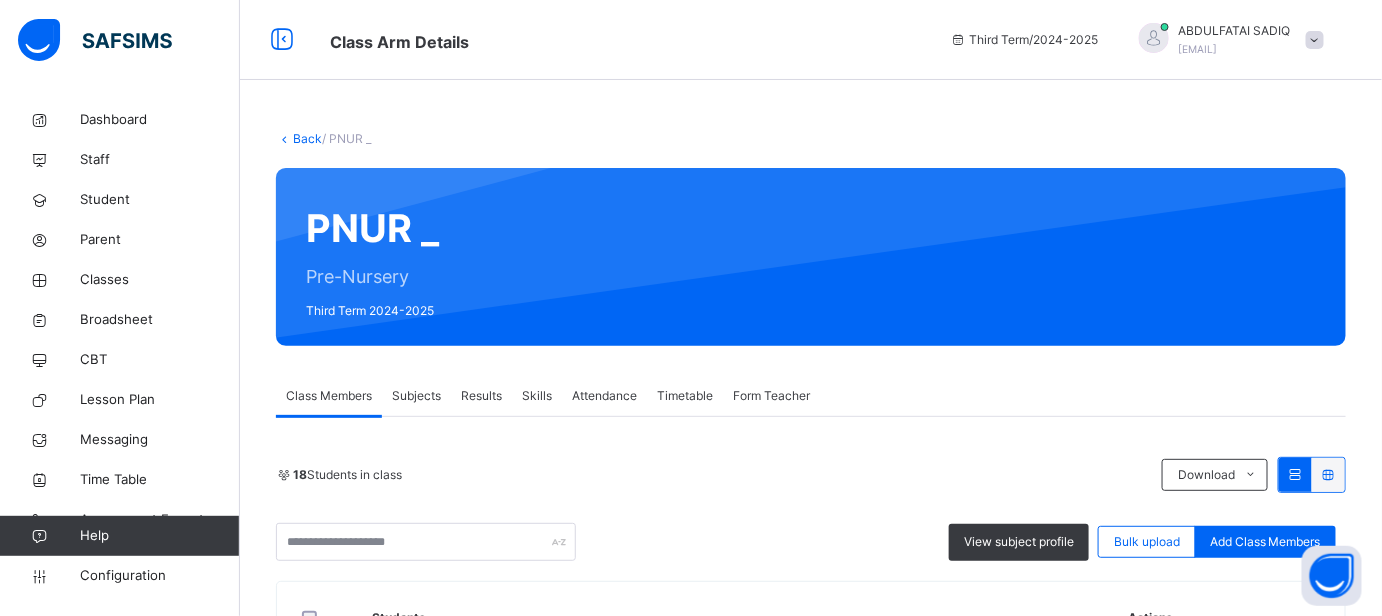 click on "Results" at bounding box center (481, 396) 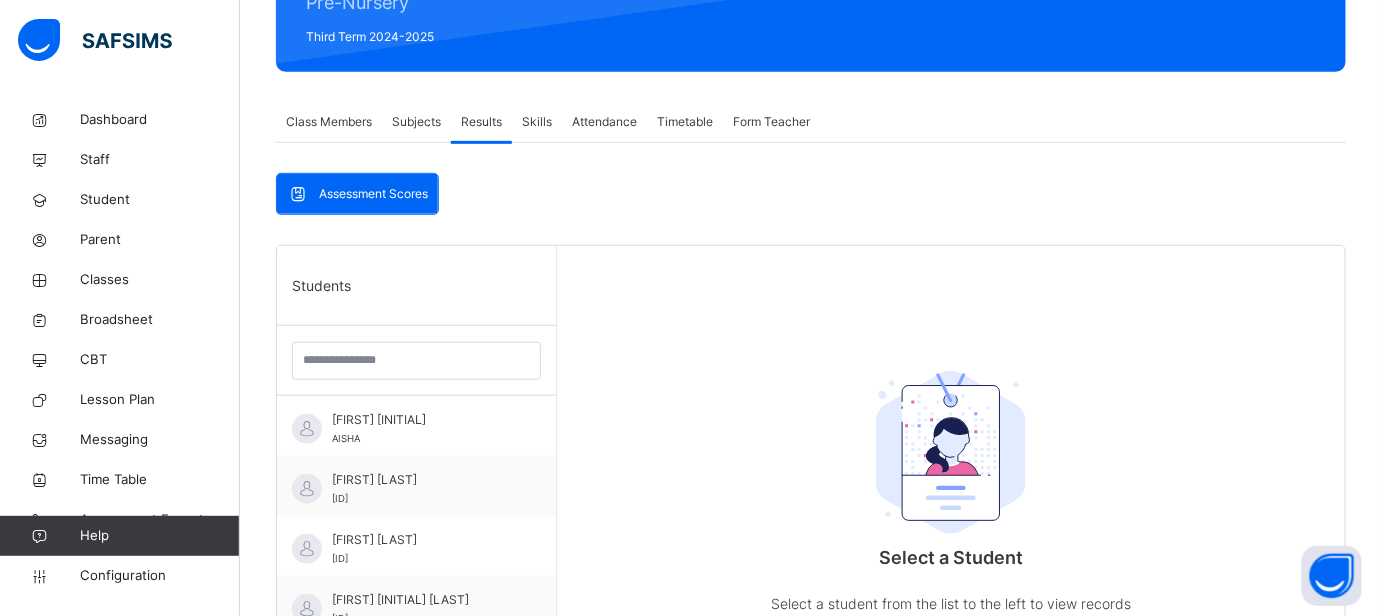 scroll, scrollTop: 363, scrollLeft: 0, axis: vertical 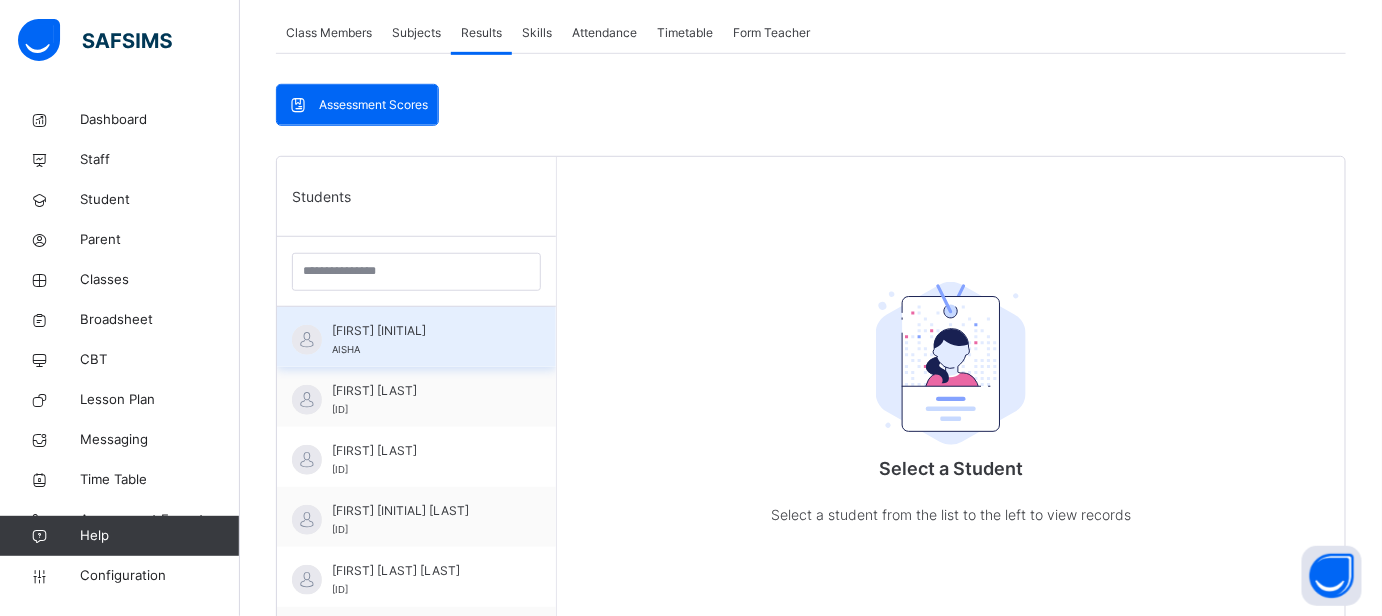 click on "[FIRST] [INITIAL] [FIRST]" at bounding box center [421, 340] 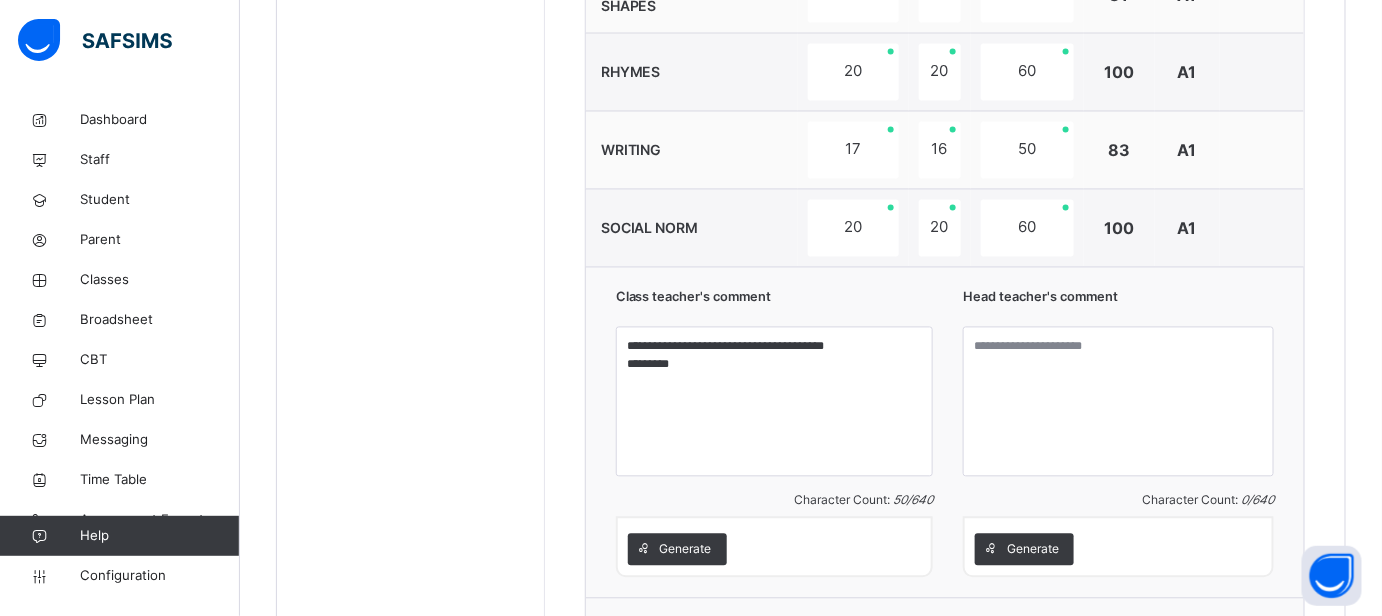 scroll, scrollTop: 1344, scrollLeft: 0, axis: vertical 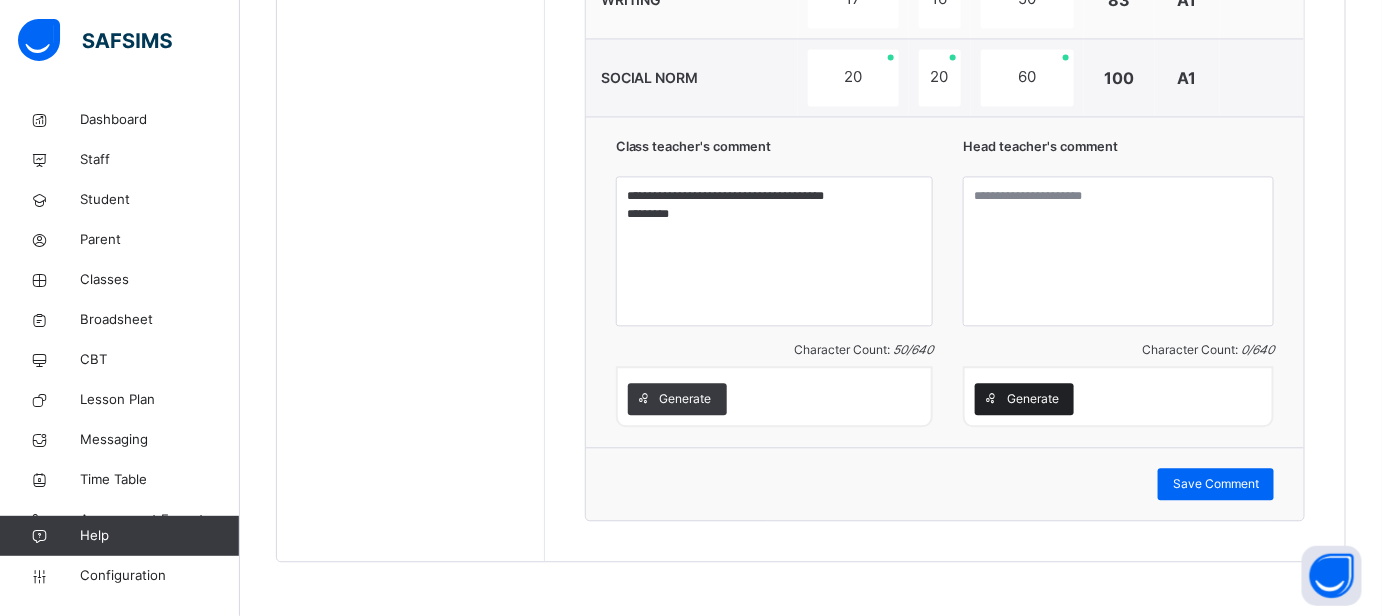 click on "Generate" at bounding box center (1033, 399) 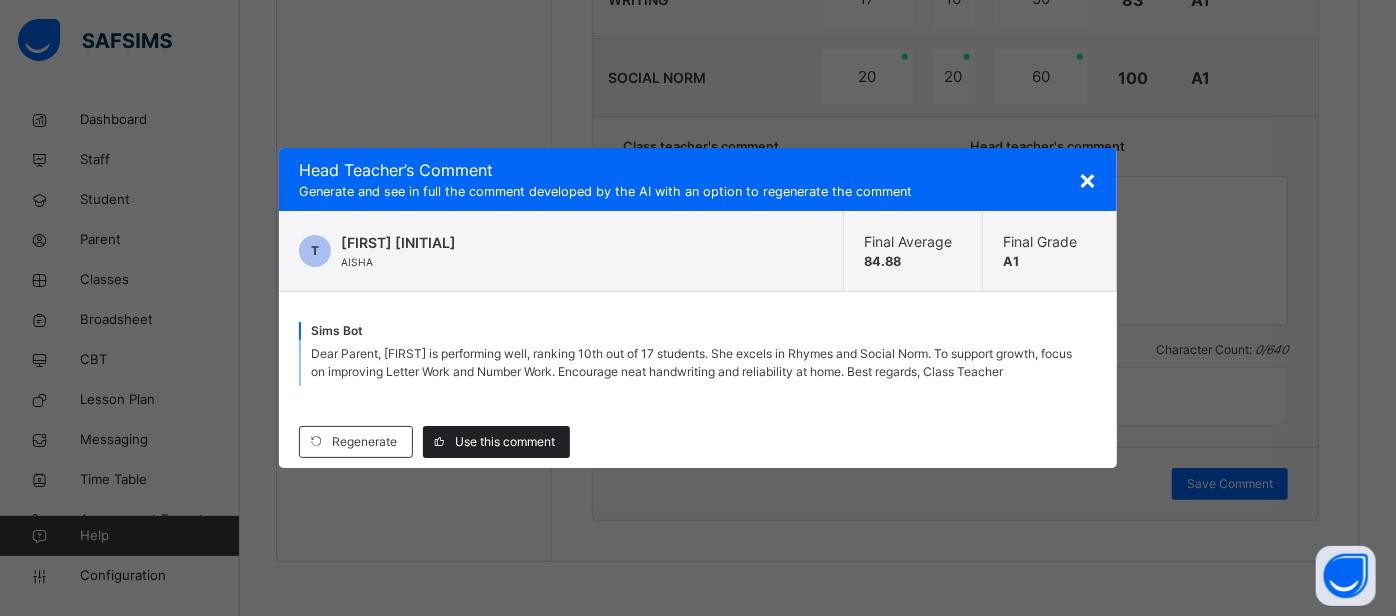 click on "Use this comment" at bounding box center (505, 442) 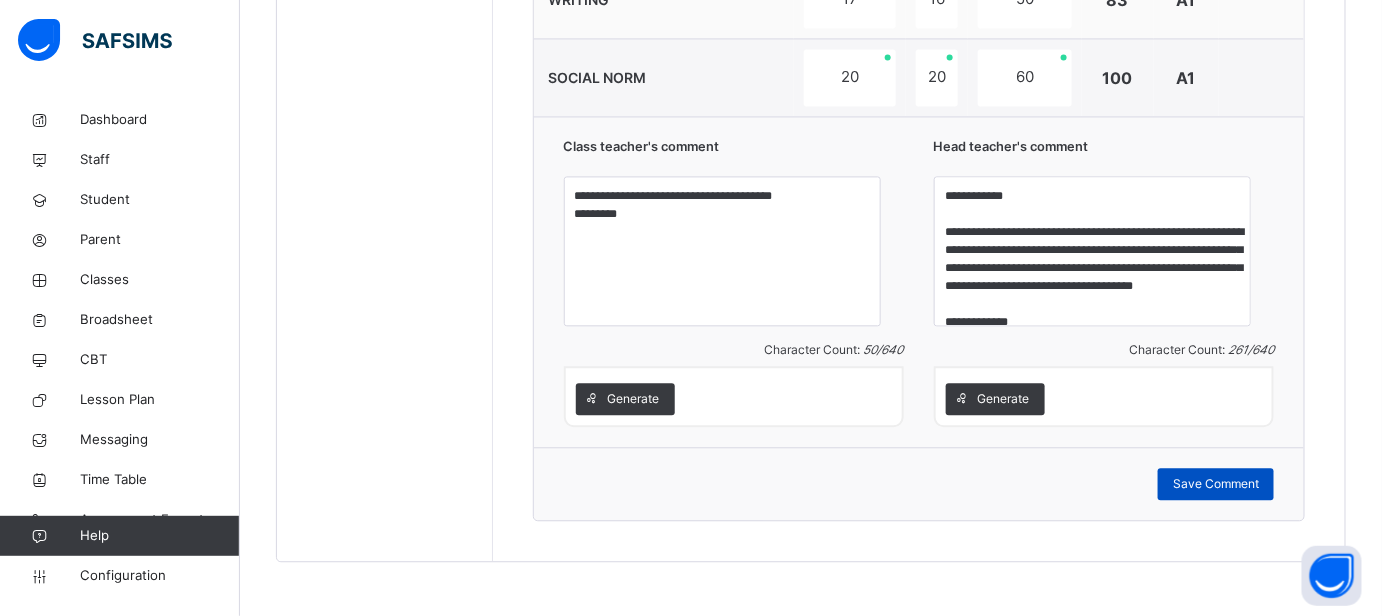 click on "Save Comment" at bounding box center (1216, 484) 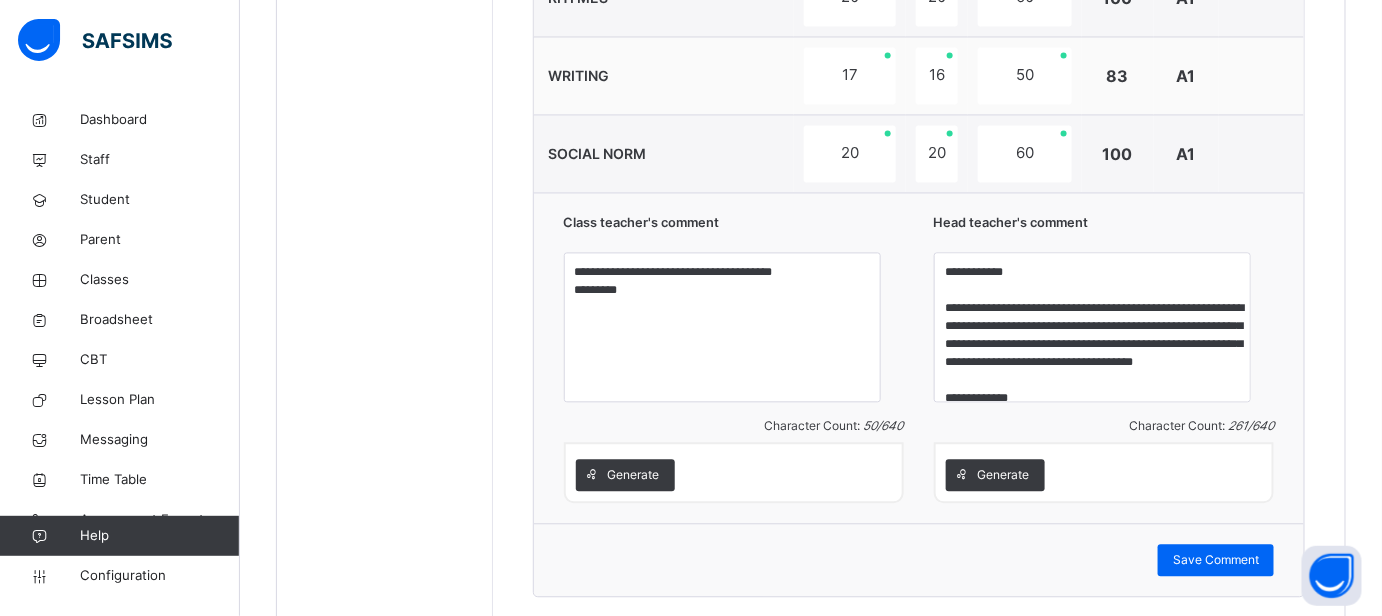 scroll, scrollTop: 1344, scrollLeft: 0, axis: vertical 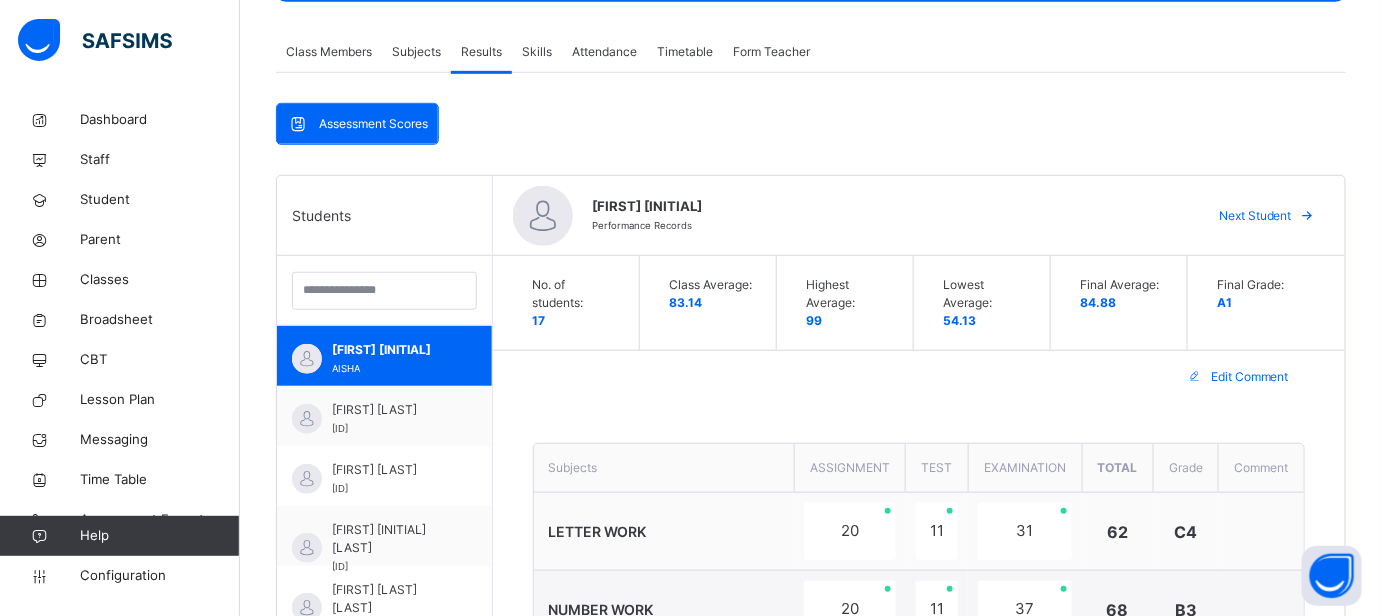 click on "Edit Comment" at bounding box center (1250, 377) 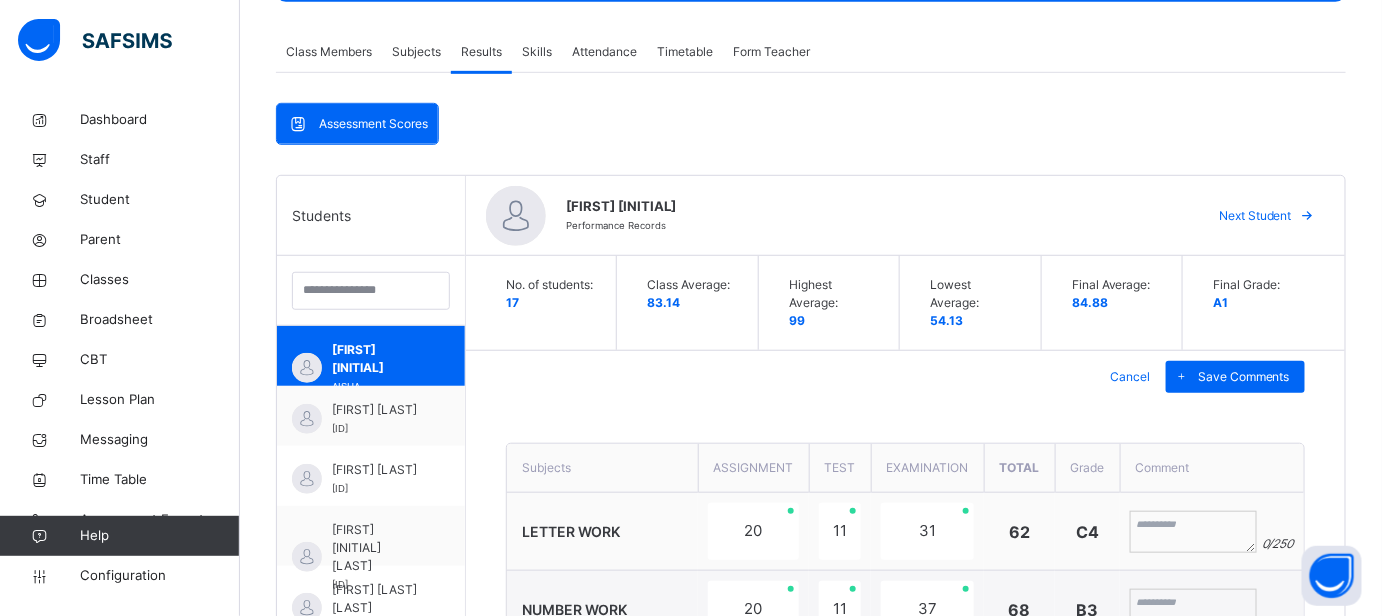 scroll, scrollTop: 344, scrollLeft: 0, axis: vertical 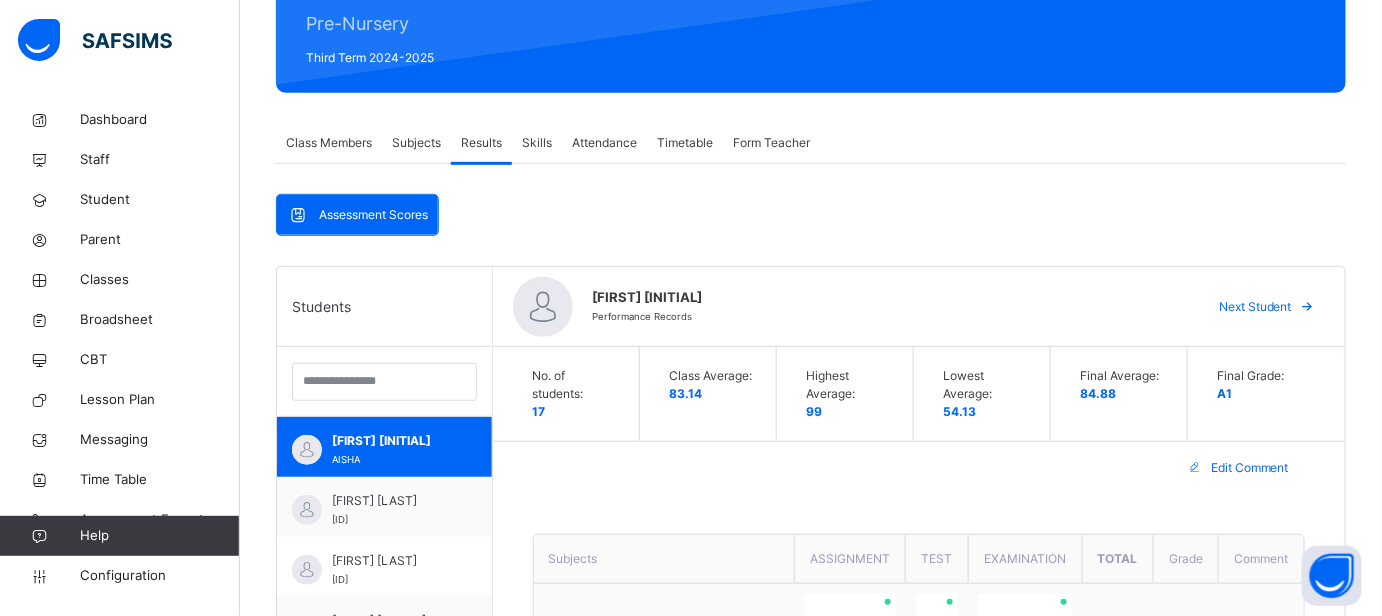 click on "Next Student" at bounding box center (1255, 307) 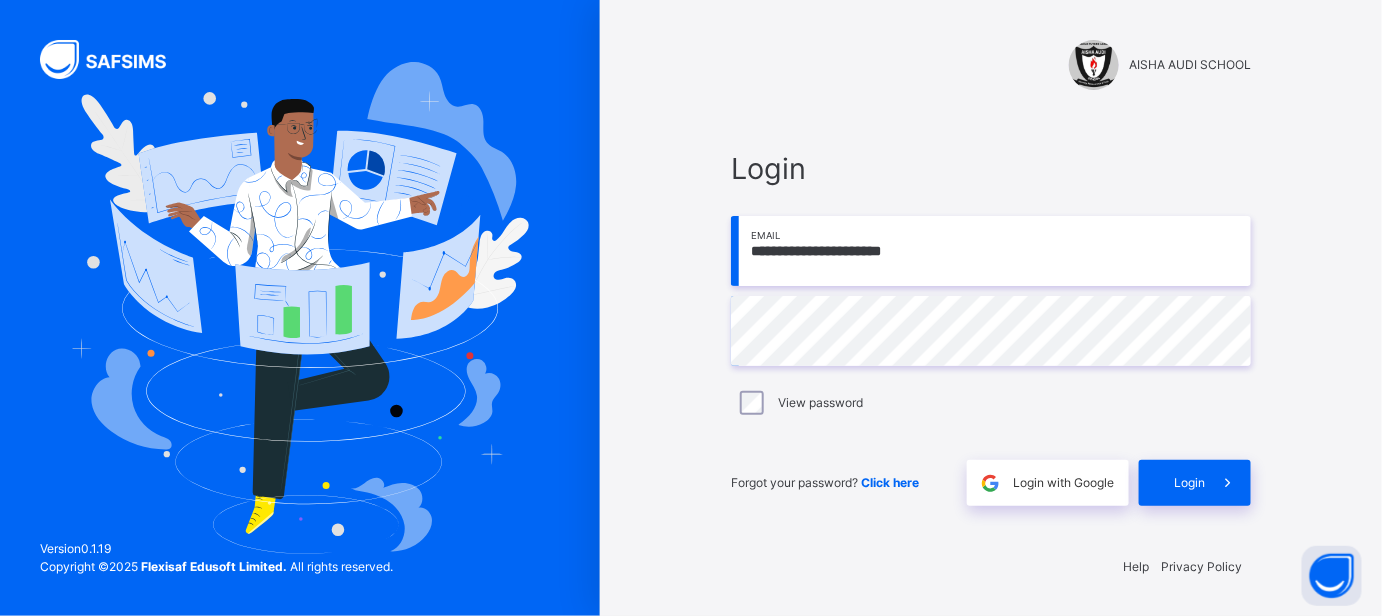 scroll, scrollTop: 0, scrollLeft: 0, axis: both 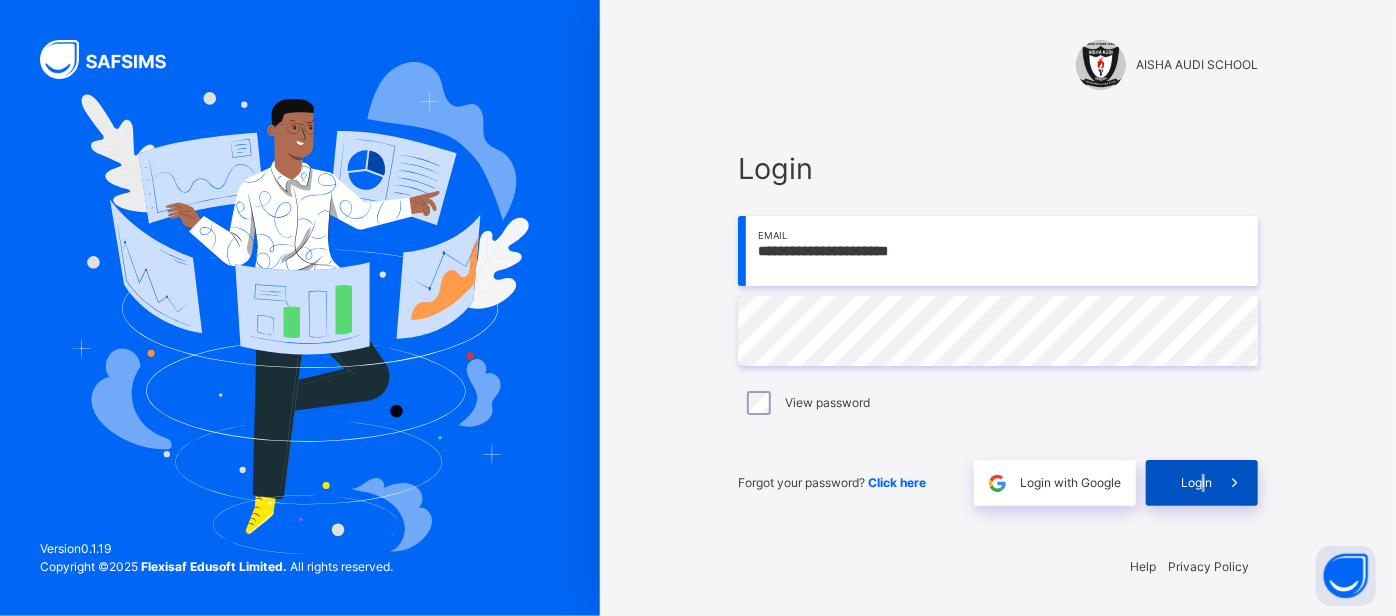click on "Login" at bounding box center (1196, 483) 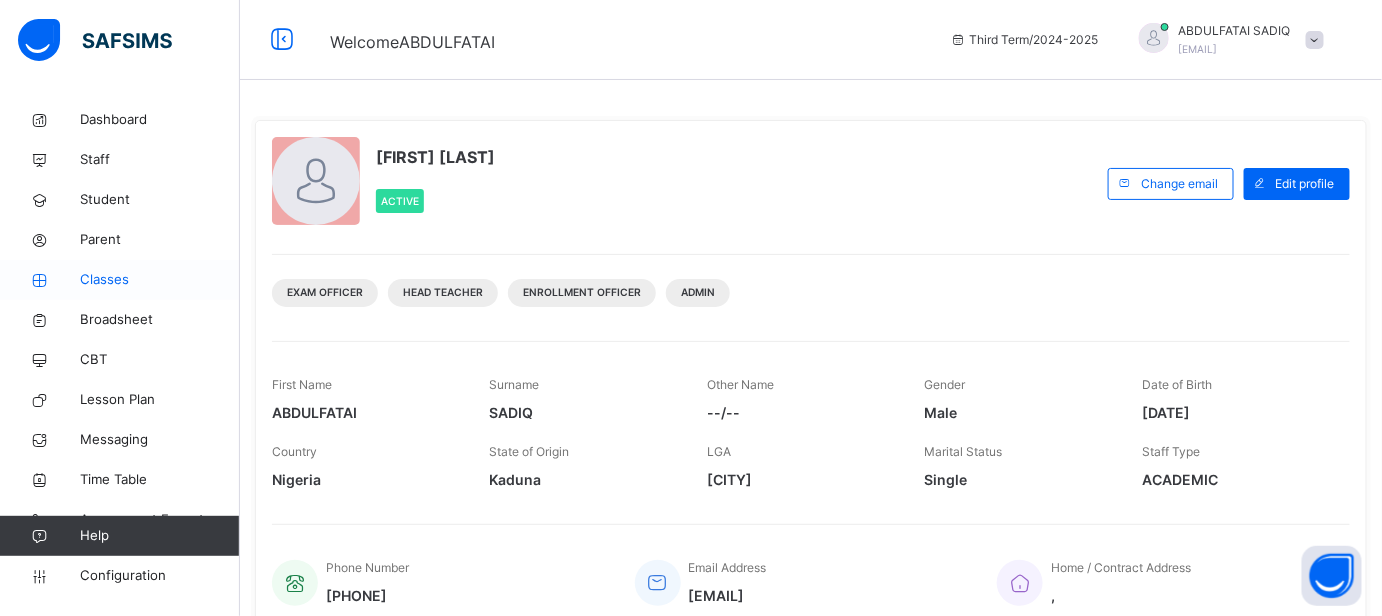 click on "Classes" at bounding box center [160, 280] 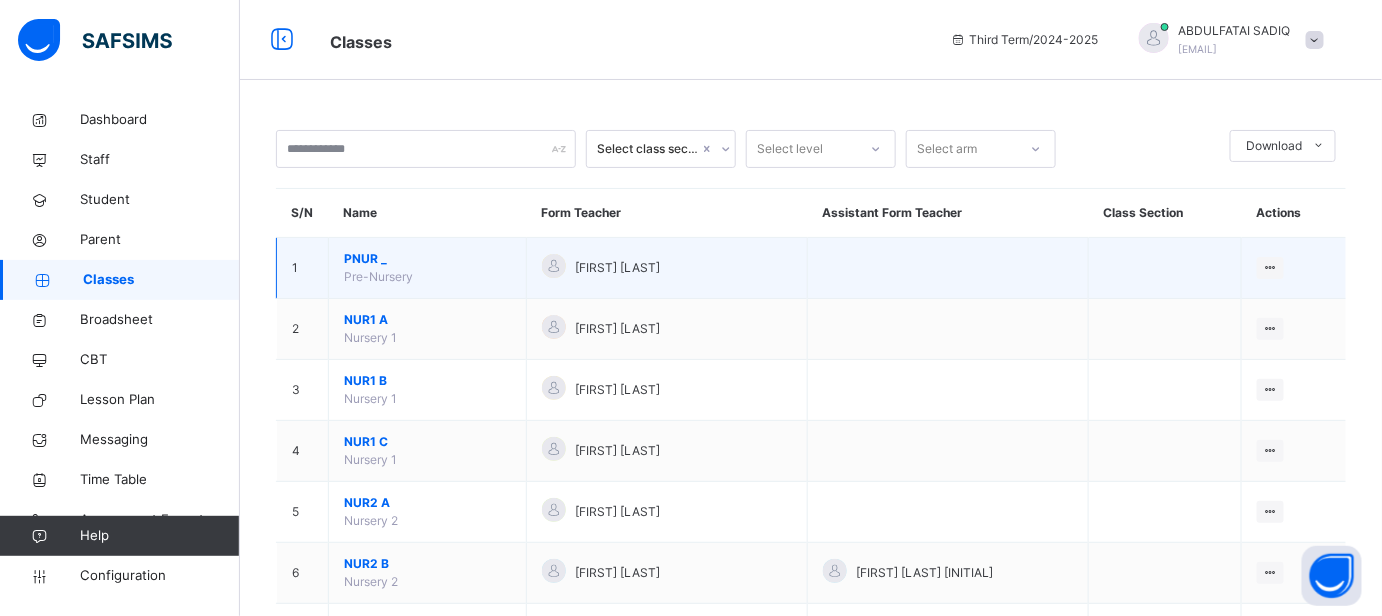 click on "PNUR   _" at bounding box center [427, 259] 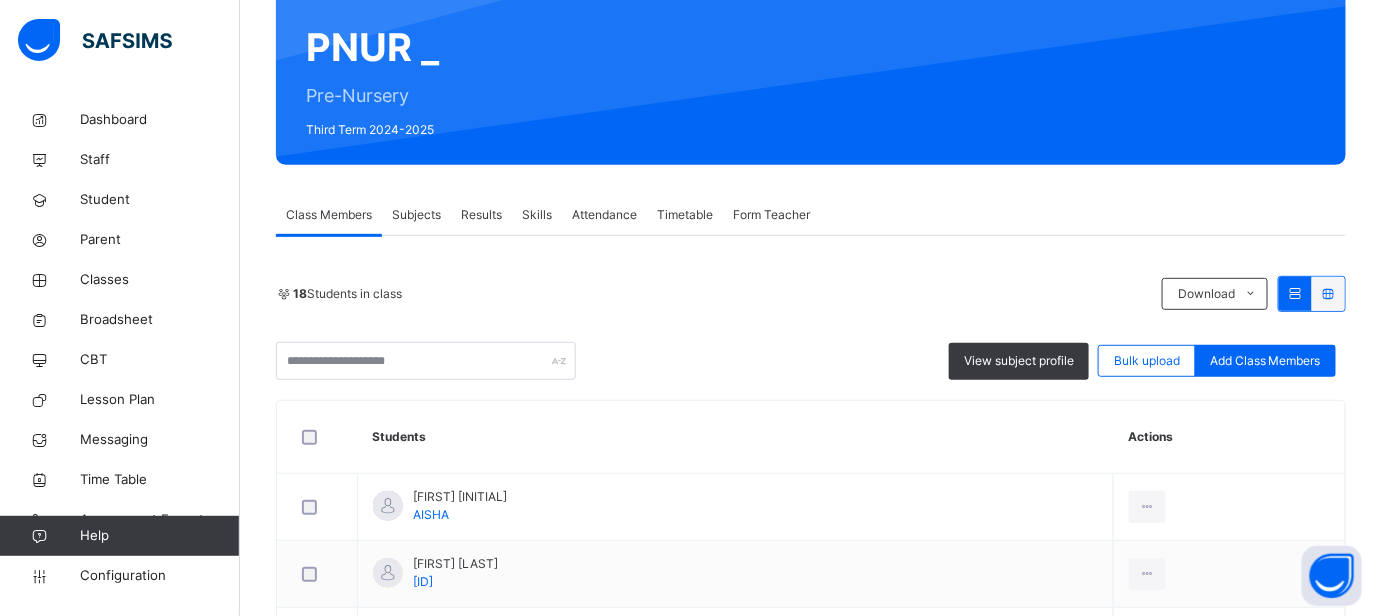 scroll, scrollTop: 272, scrollLeft: 0, axis: vertical 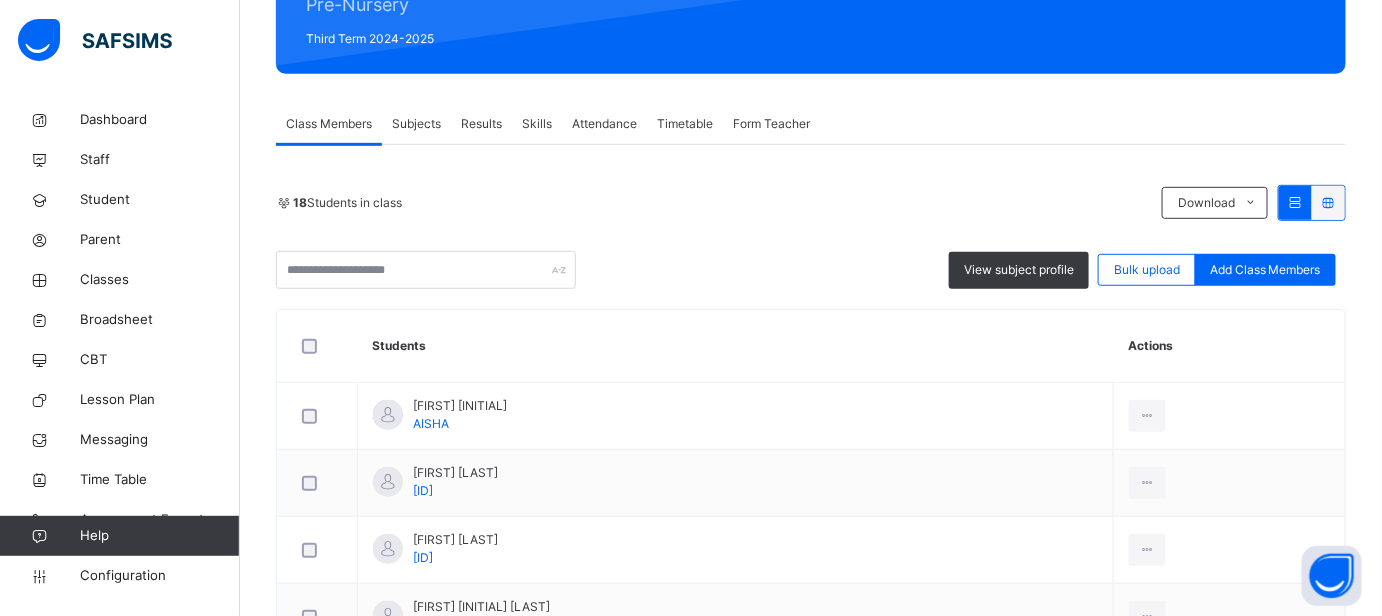 click on "Results" at bounding box center [481, 124] 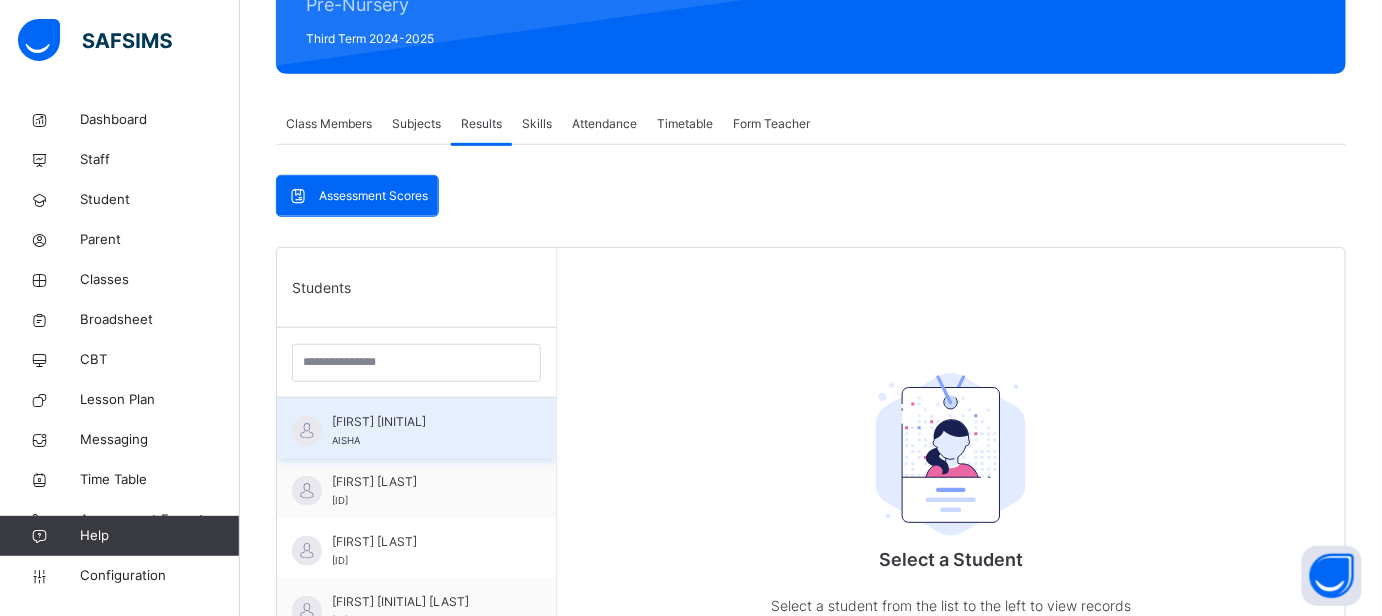click on "[FIRST] [INITIAL] [FIRST]" at bounding box center [421, 431] 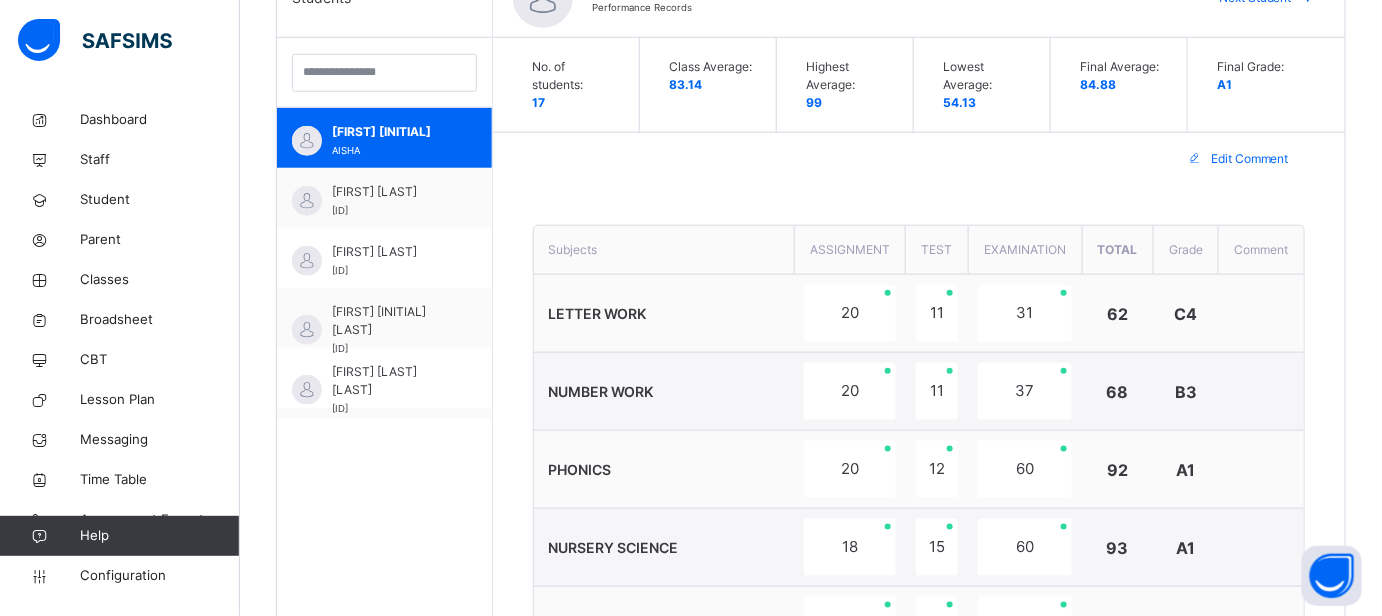 scroll, scrollTop: 344, scrollLeft: 0, axis: vertical 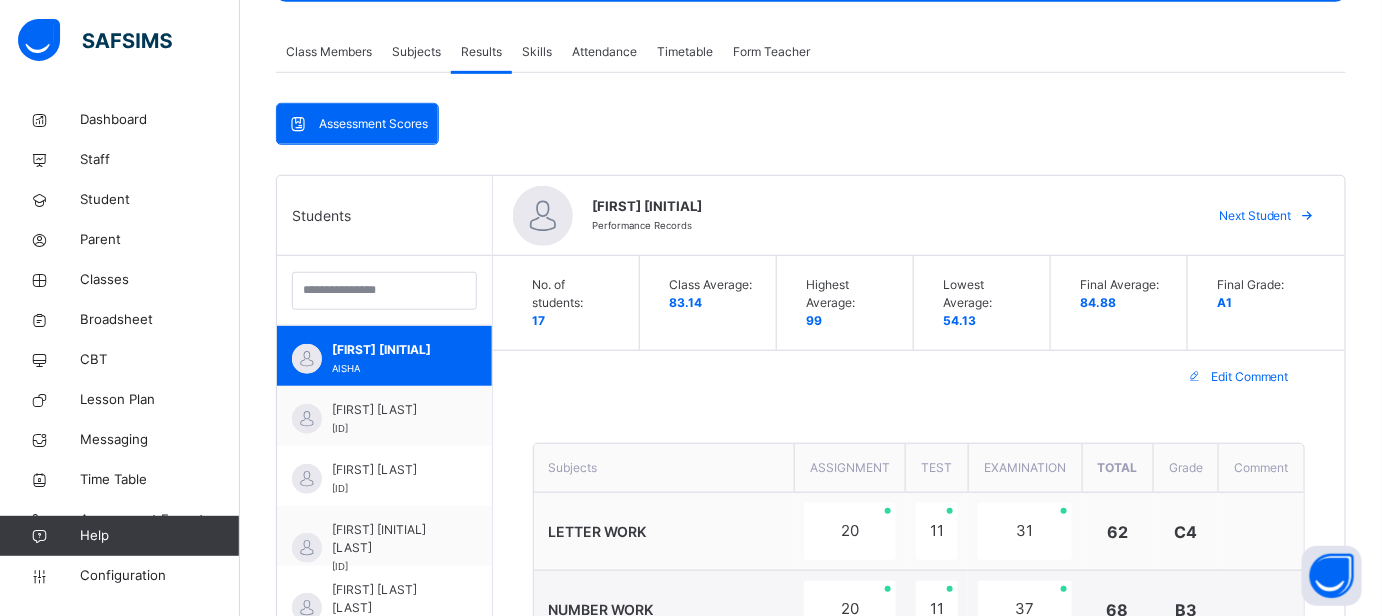 click on "Next Student" at bounding box center [1255, 216] 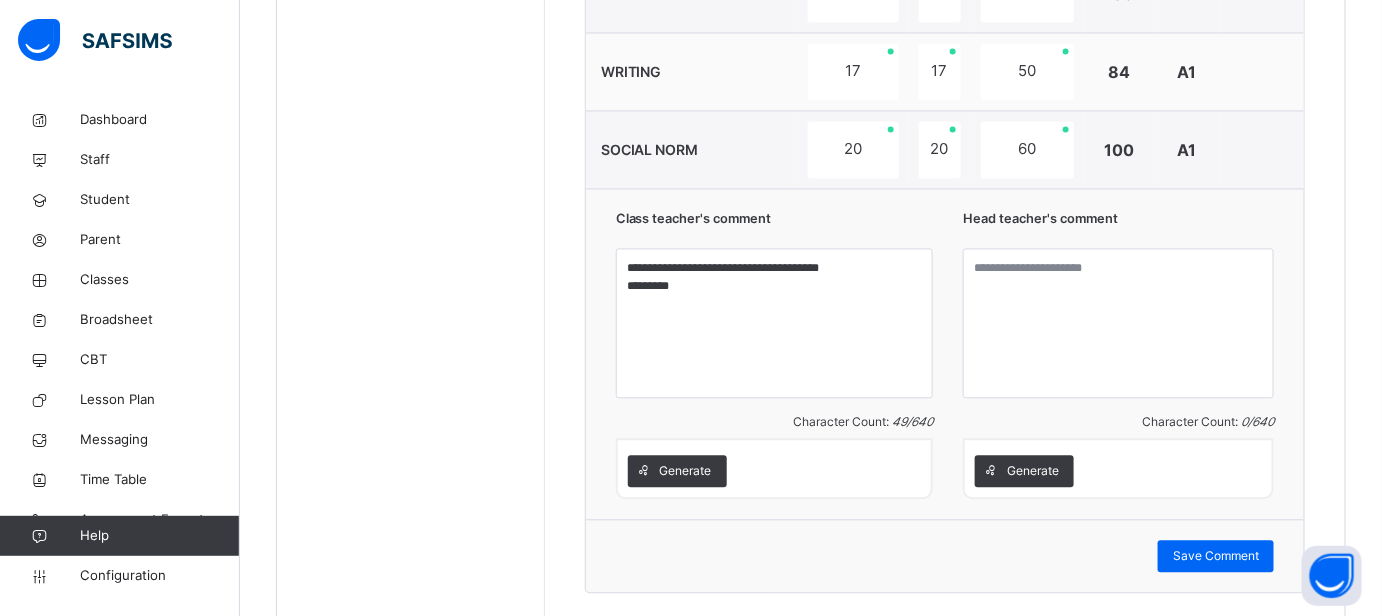 scroll, scrollTop: 1344, scrollLeft: 0, axis: vertical 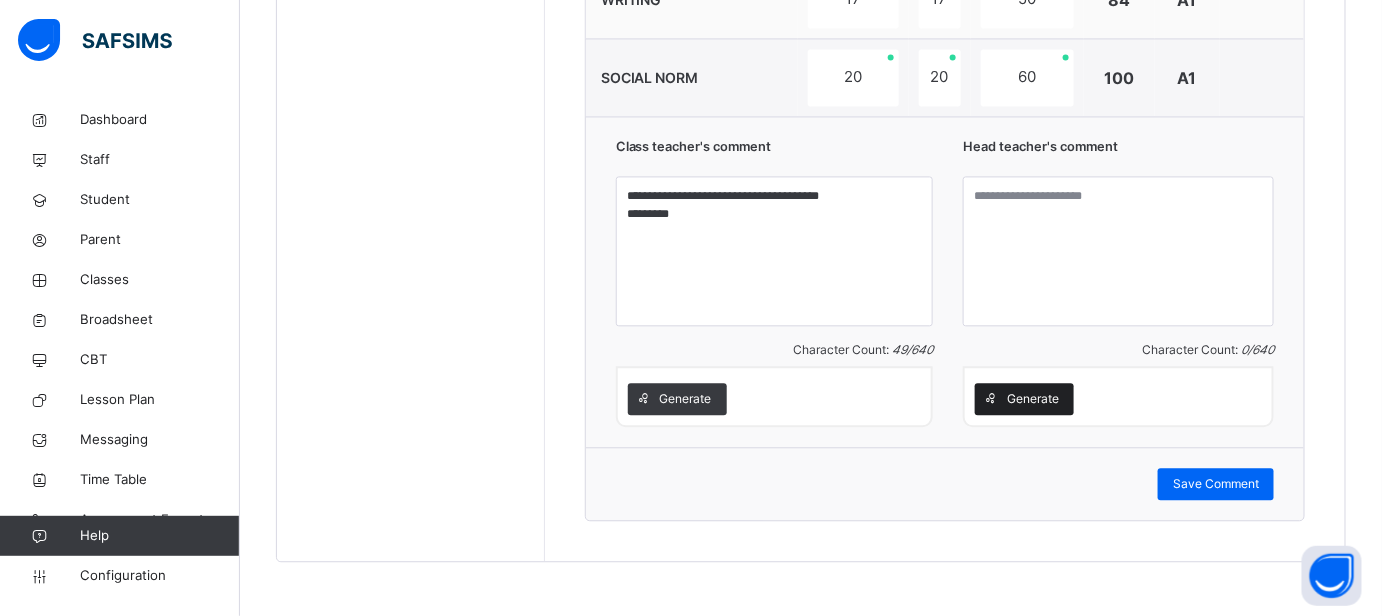 click on "Generate" at bounding box center (1033, 399) 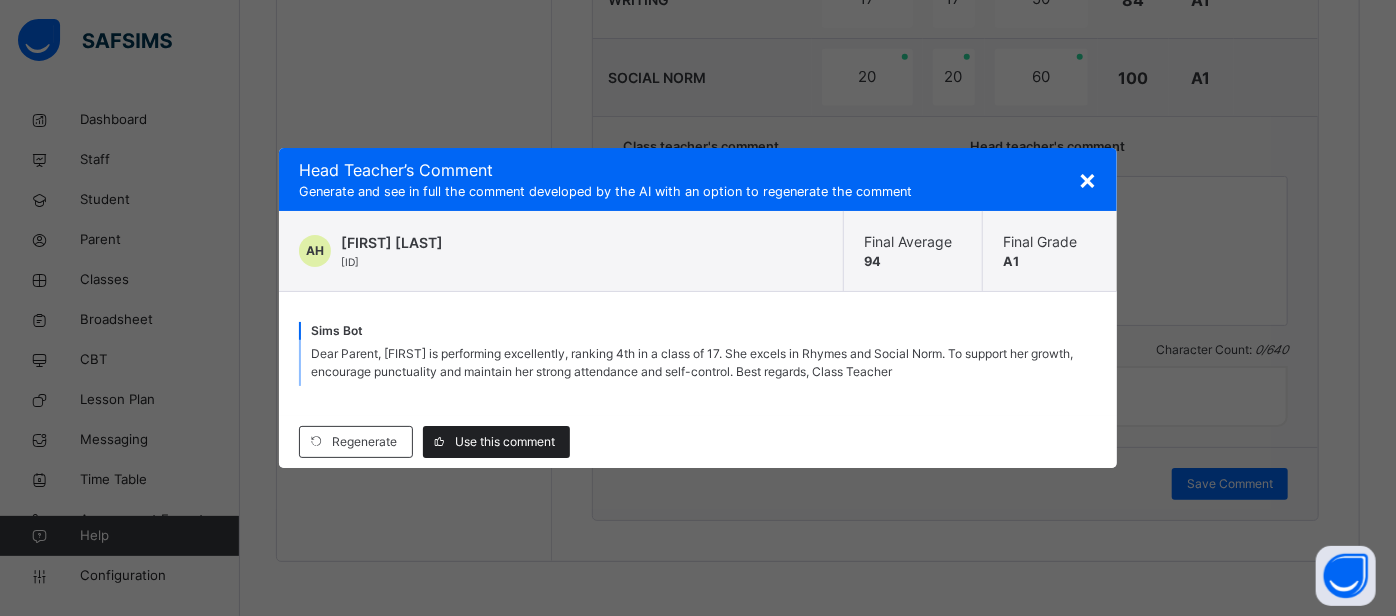 click on "Use this comment" at bounding box center [505, 442] 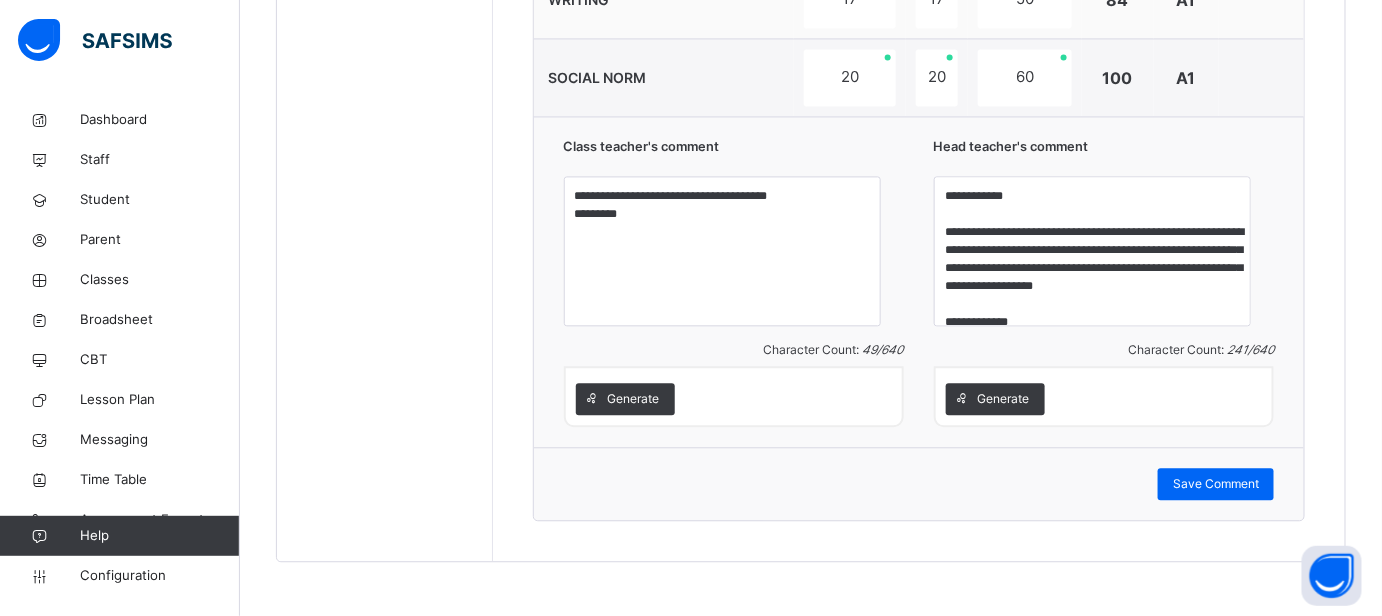 drag, startPoint x: 1224, startPoint y: 480, endPoint x: 1120, endPoint y: 468, distance: 104.69002 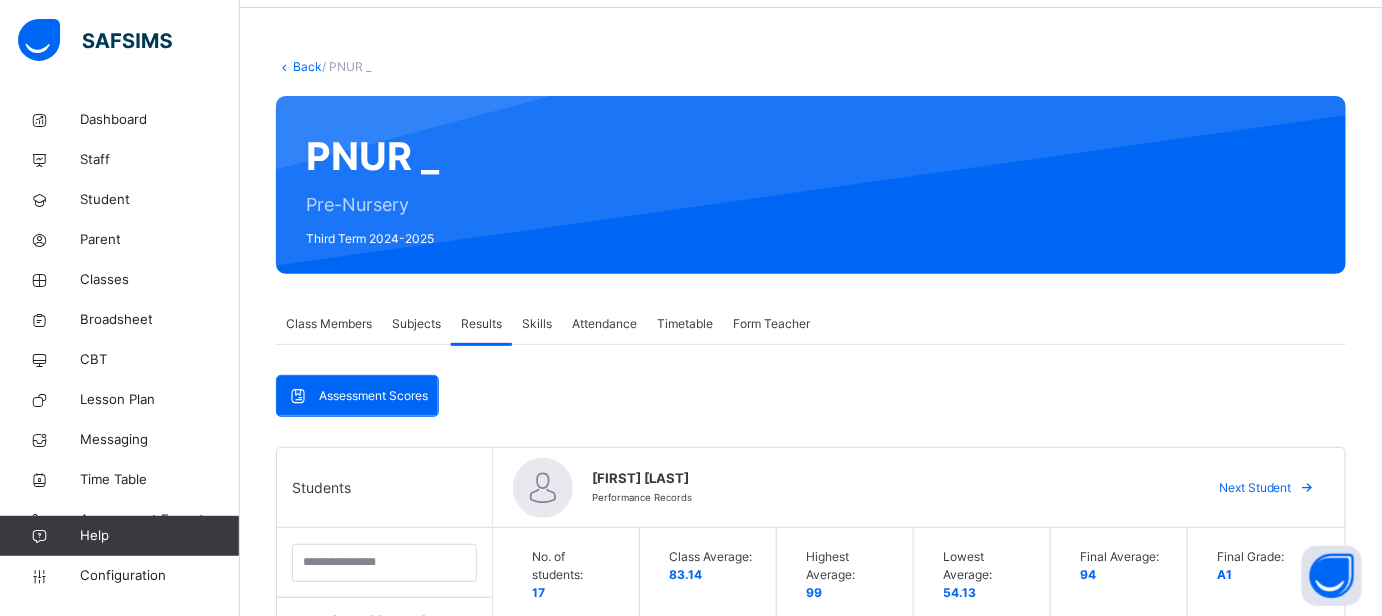 scroll, scrollTop: 71, scrollLeft: 0, axis: vertical 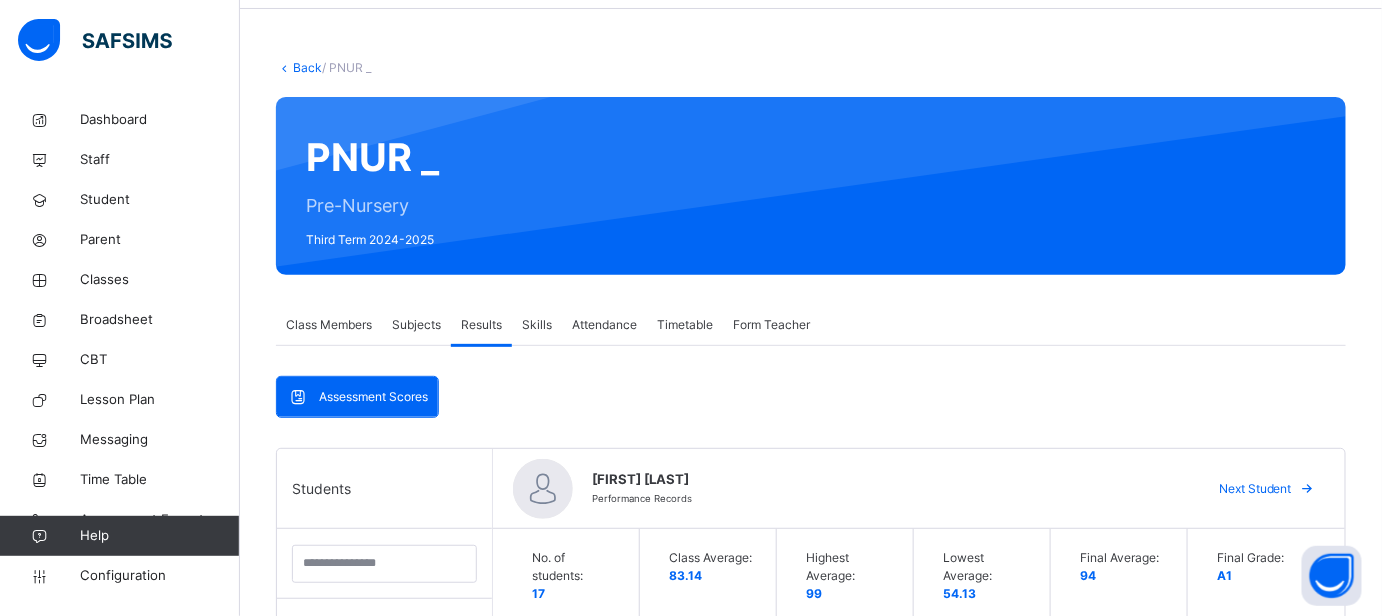 click on "Next Student" at bounding box center [1255, 489] 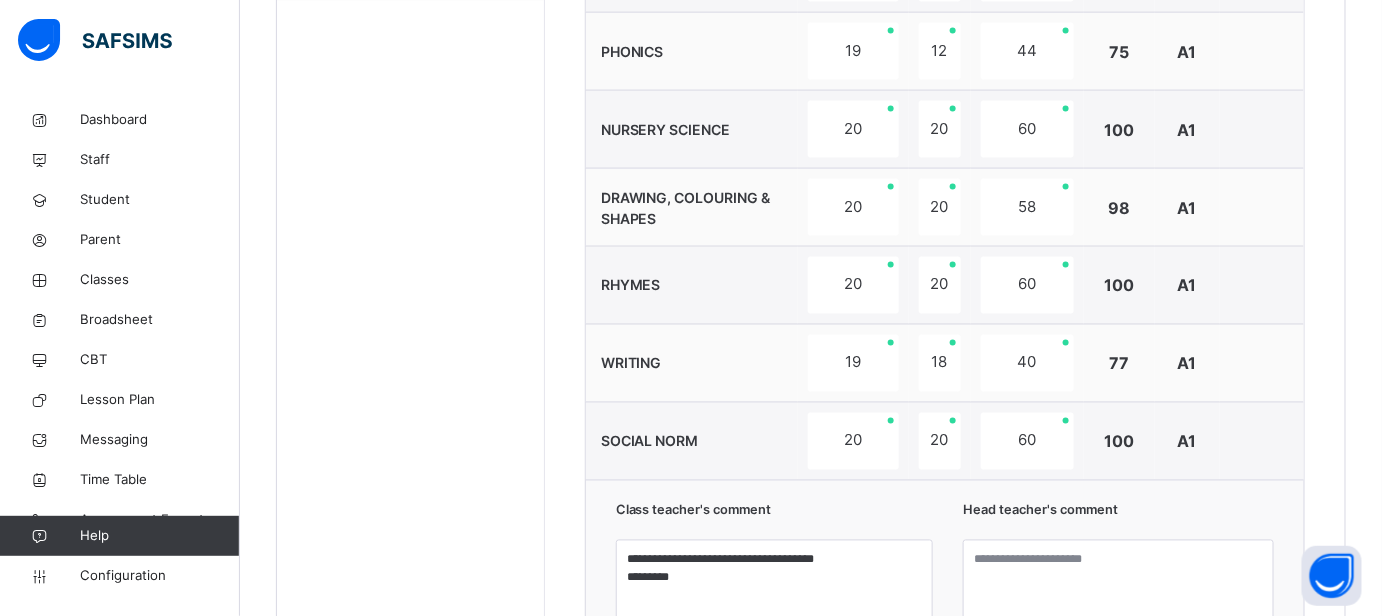 scroll, scrollTop: 1344, scrollLeft: 0, axis: vertical 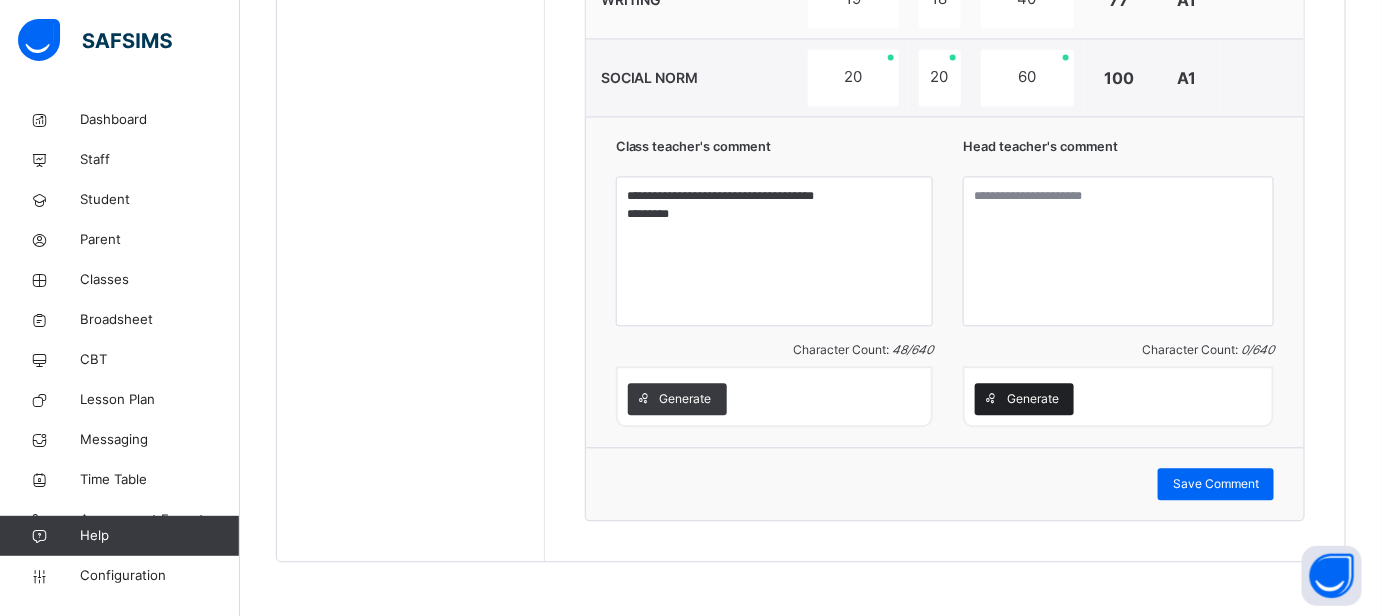 click on "Generate" at bounding box center [1033, 399] 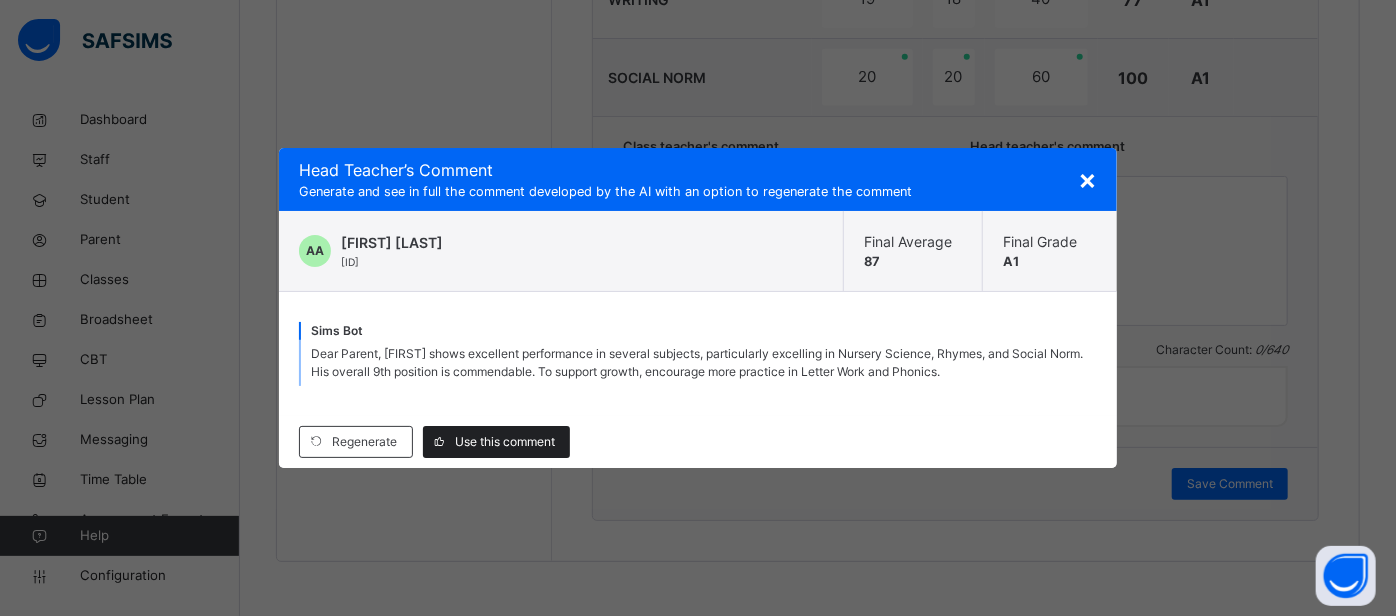 click on "Use this comment" at bounding box center [505, 442] 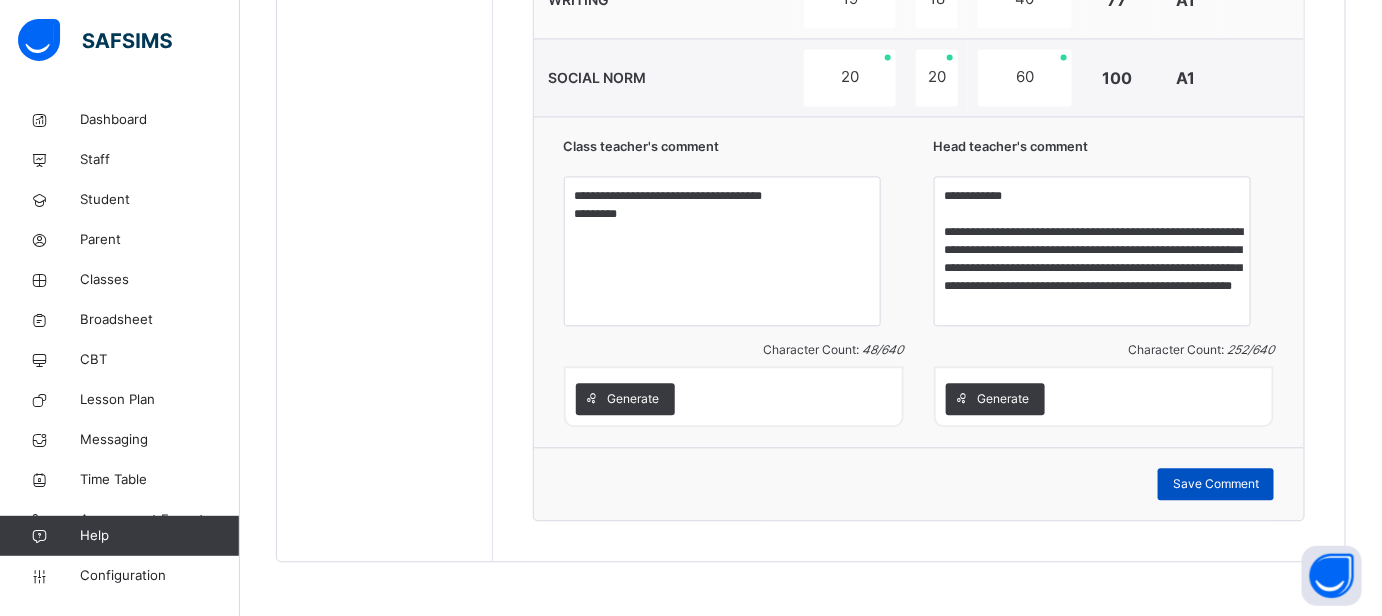click on "Save Comment" at bounding box center (1216, 484) 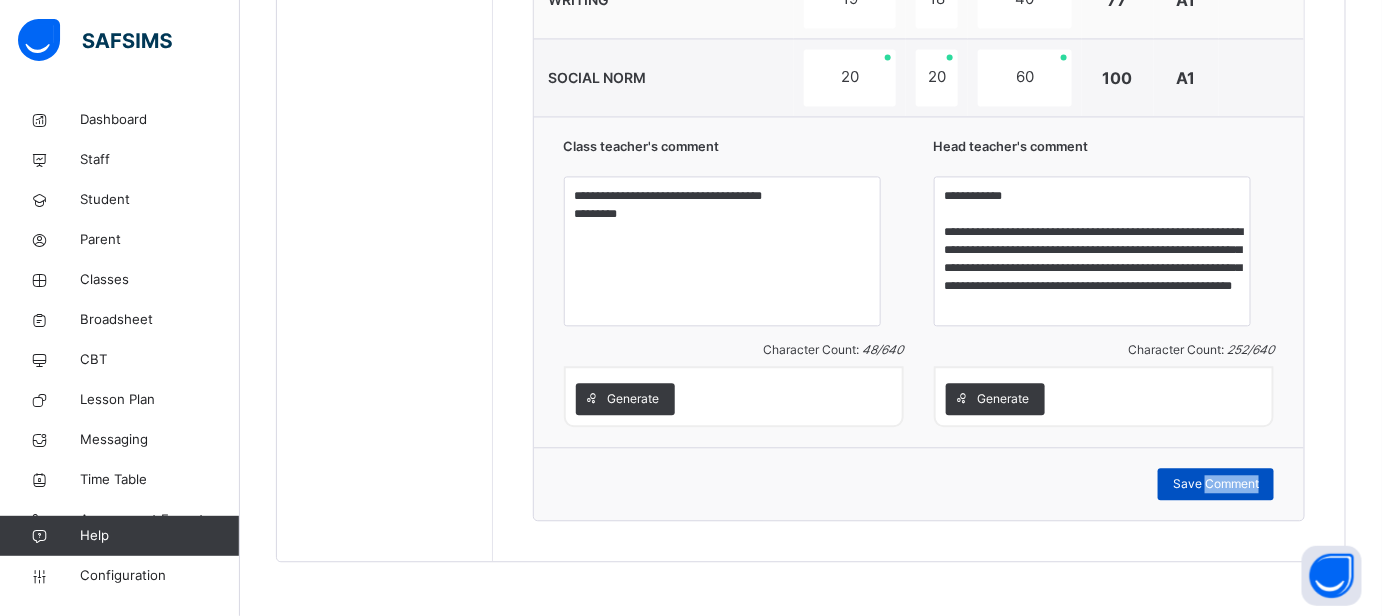 click on "Save Comment" at bounding box center [1216, 484] 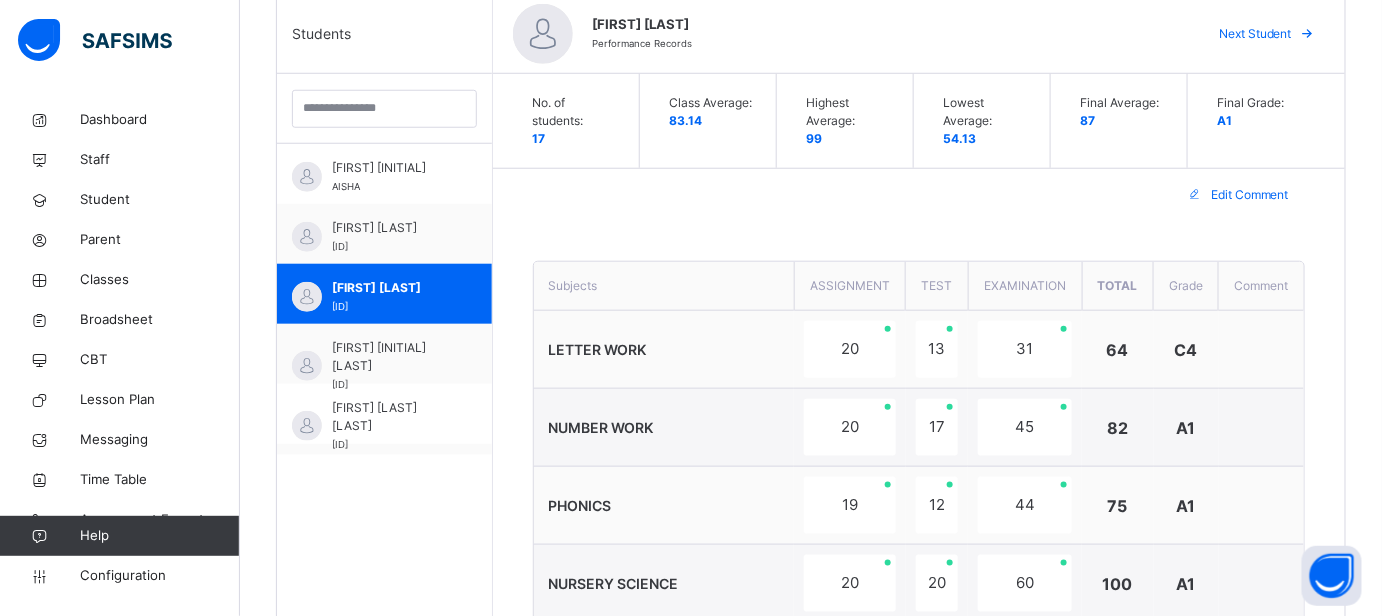 scroll, scrollTop: 525, scrollLeft: 0, axis: vertical 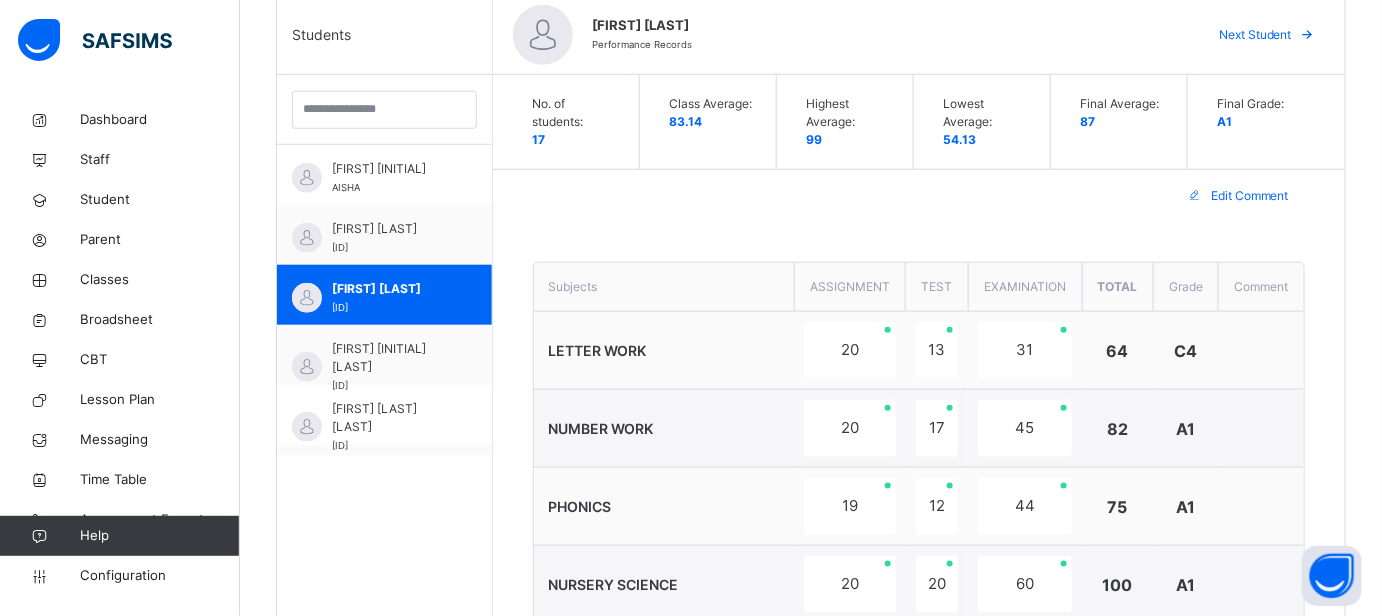 click on "Next Student" at bounding box center (1255, 35) 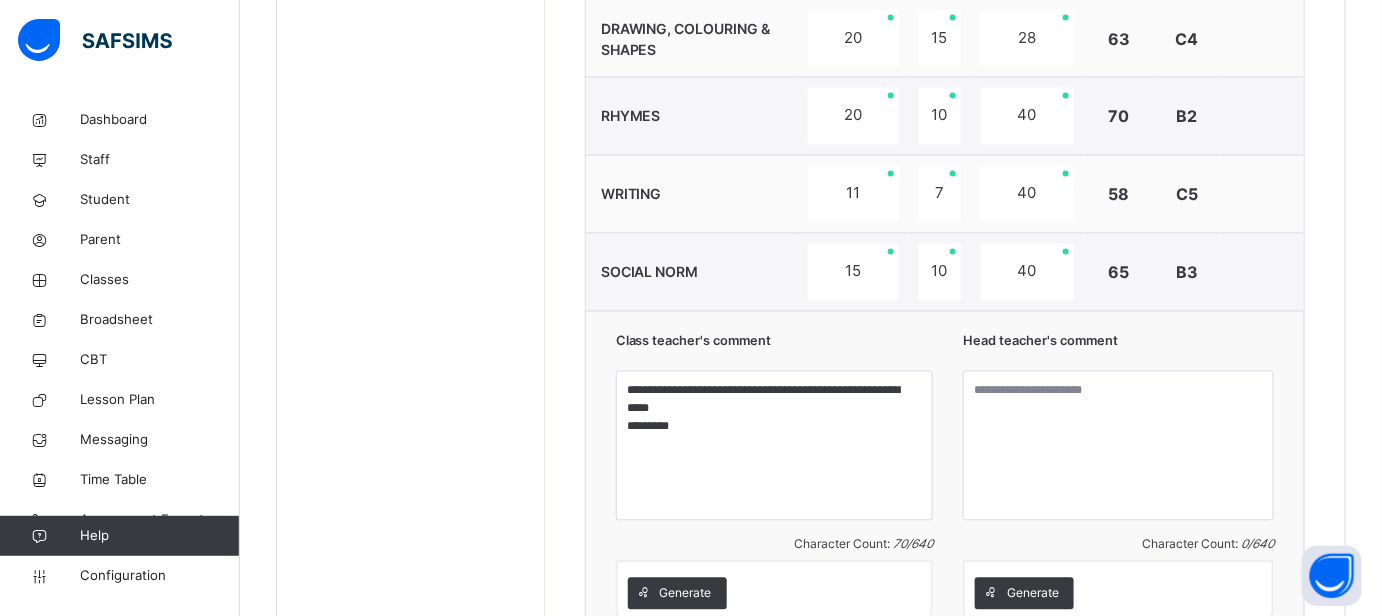 scroll, scrollTop: 1344, scrollLeft: 0, axis: vertical 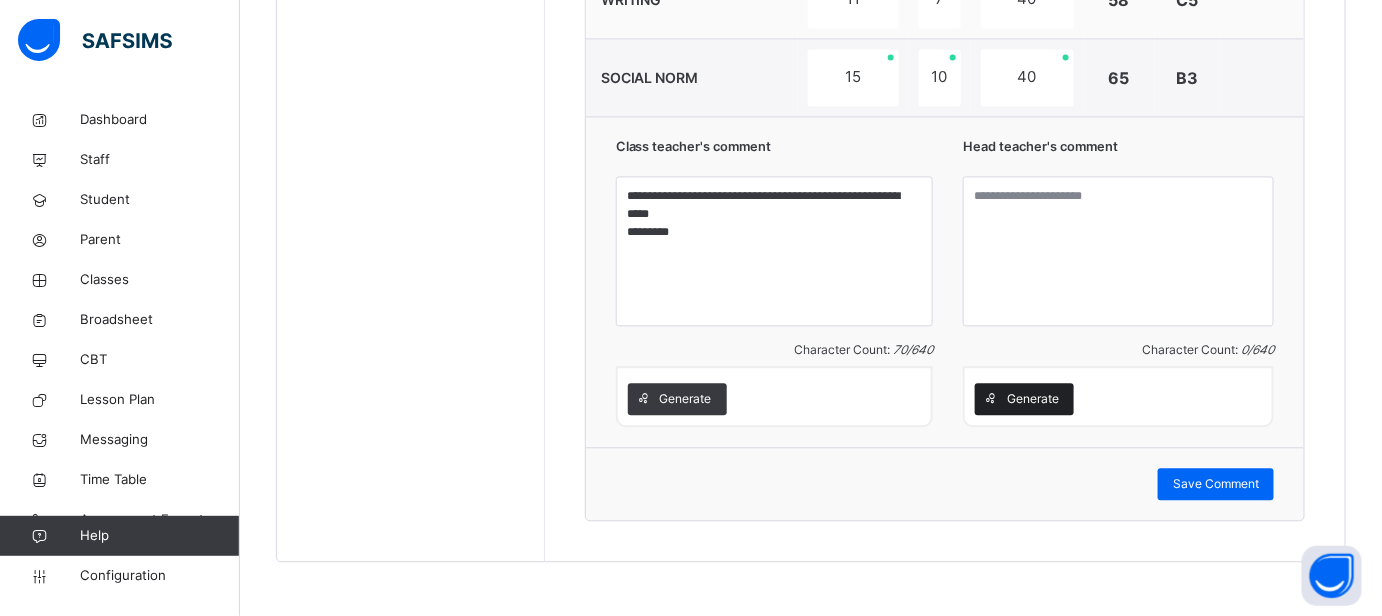 click on "Generate" at bounding box center (1033, 399) 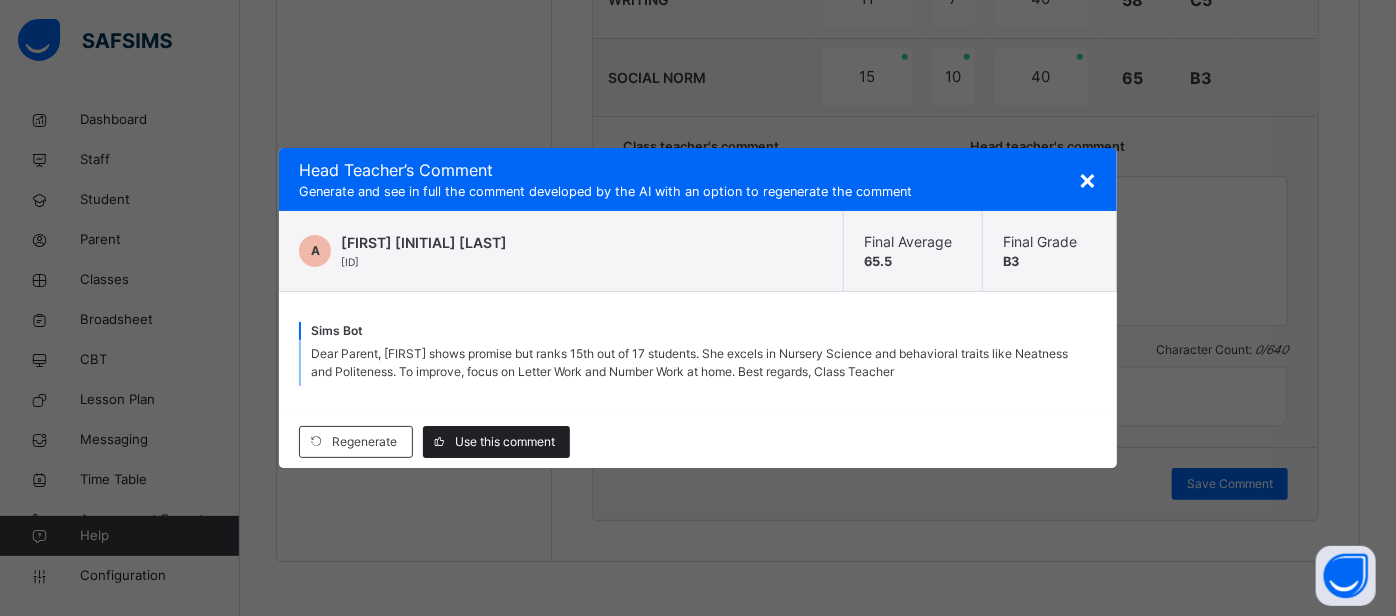 click on "Use this comment" at bounding box center (496, 442) 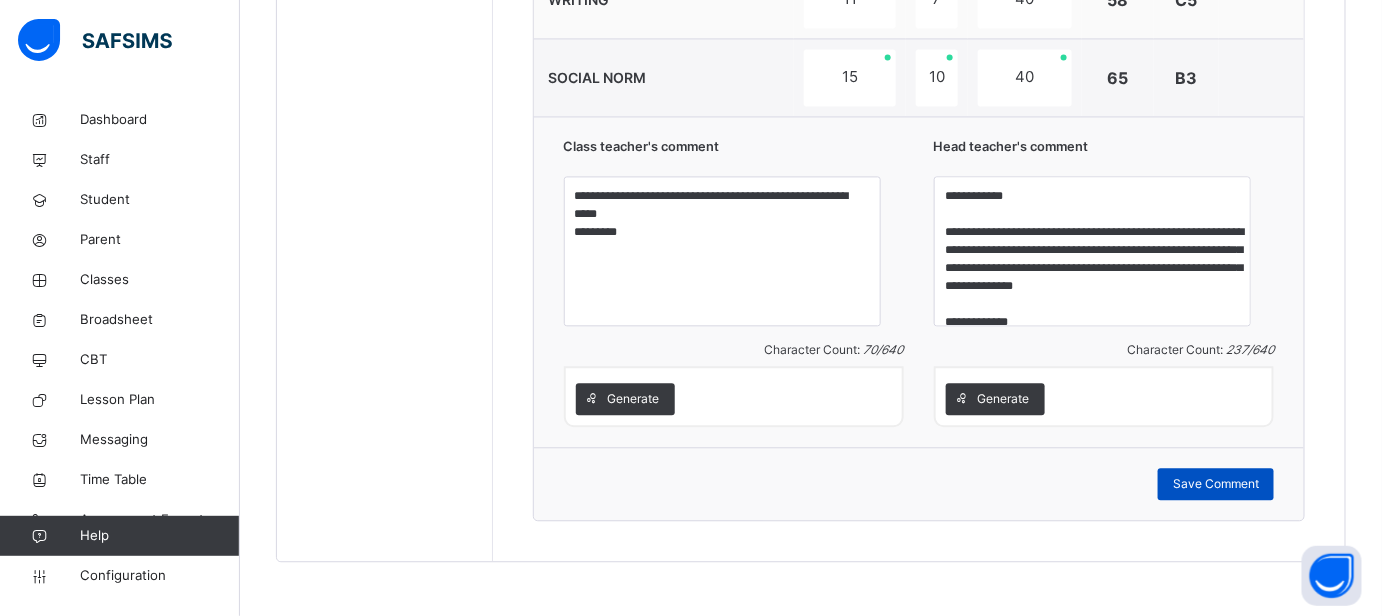 click on "Save Comment" at bounding box center [1216, 484] 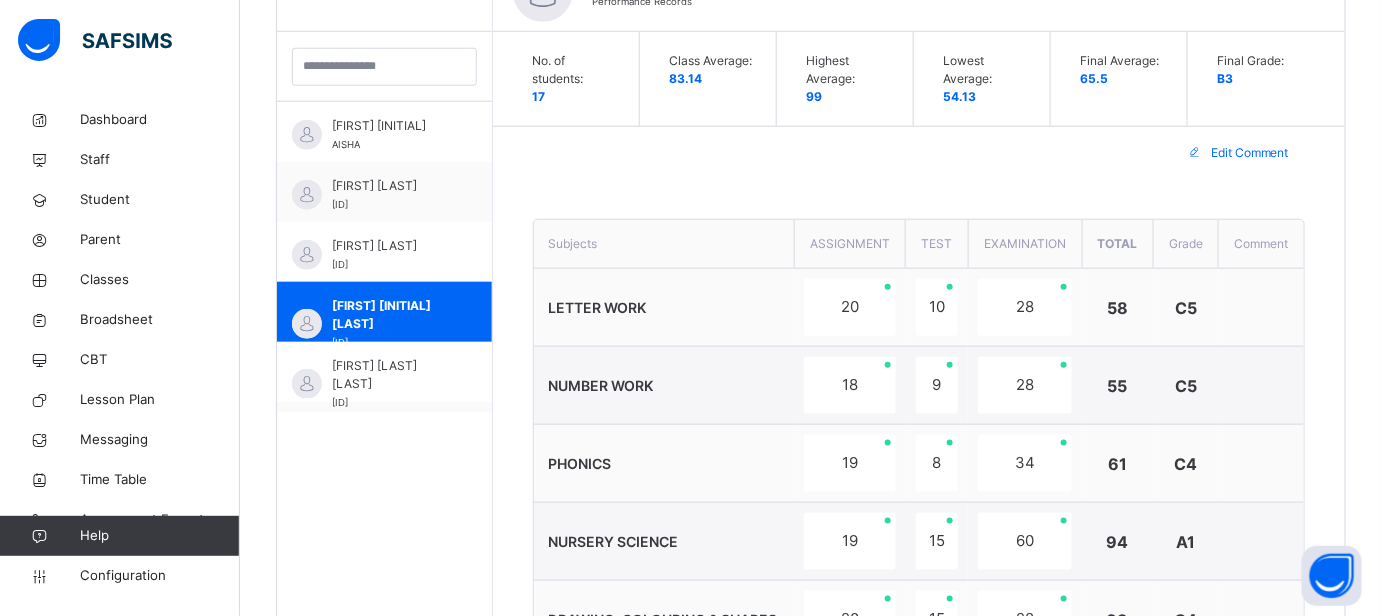 scroll, scrollTop: 344, scrollLeft: 0, axis: vertical 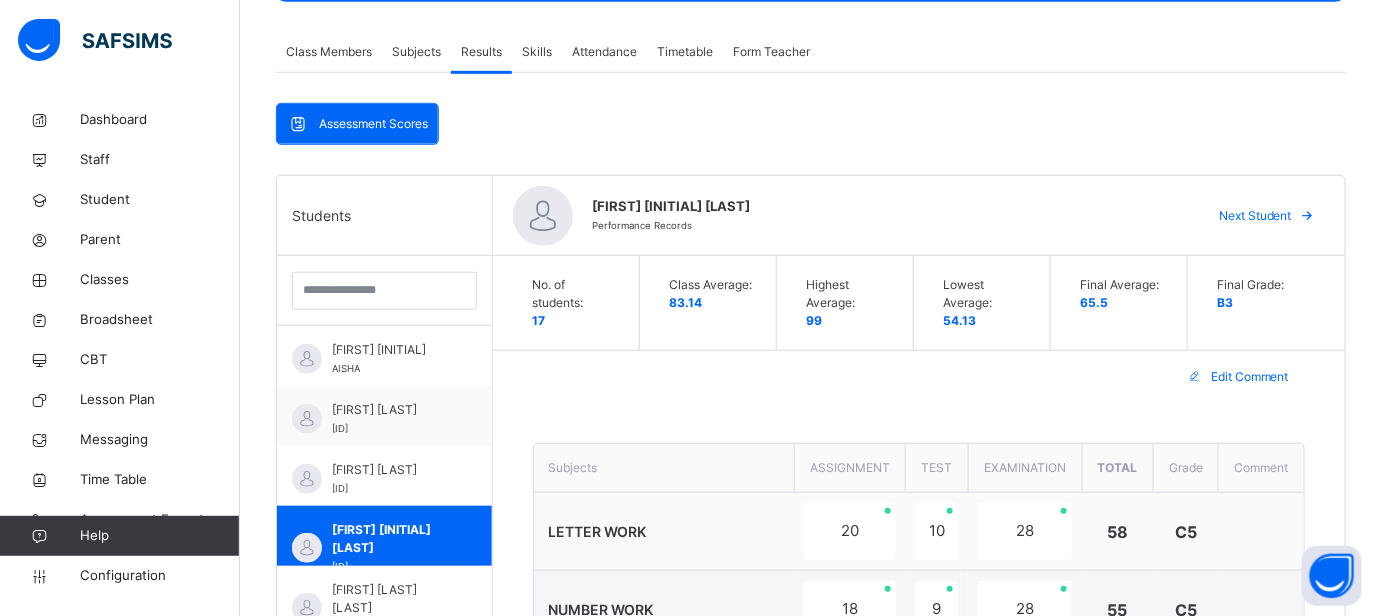click on "Next Student" at bounding box center (1255, 216) 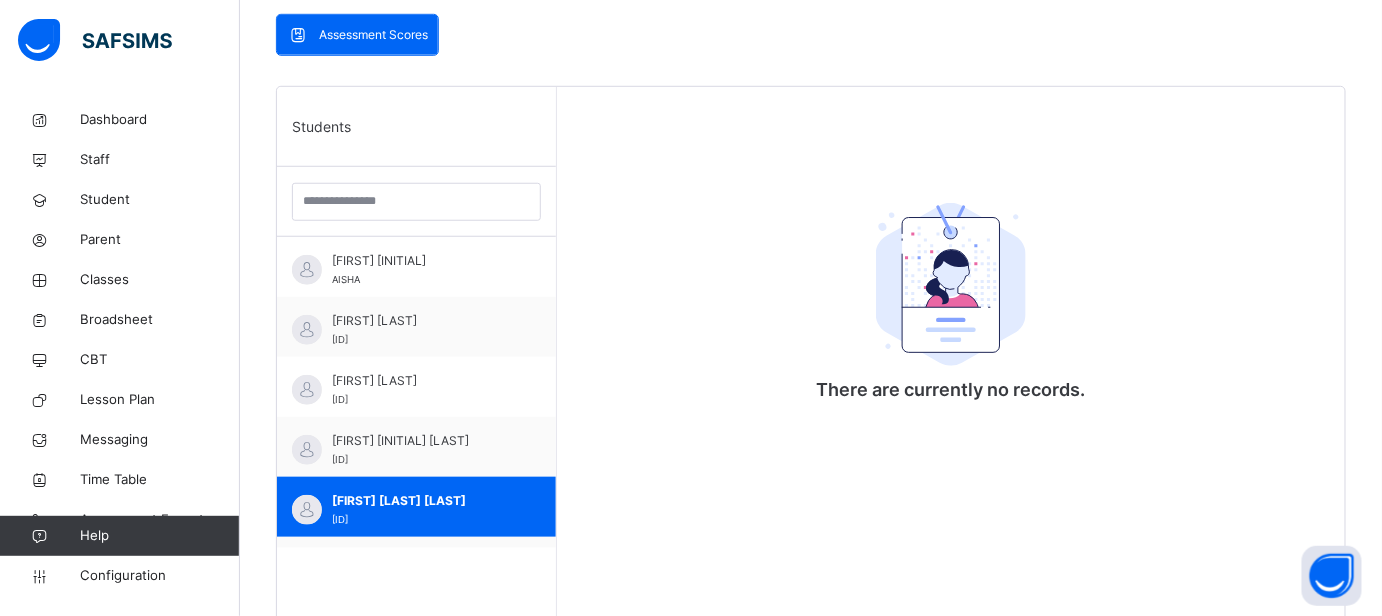 scroll, scrollTop: 397, scrollLeft: 0, axis: vertical 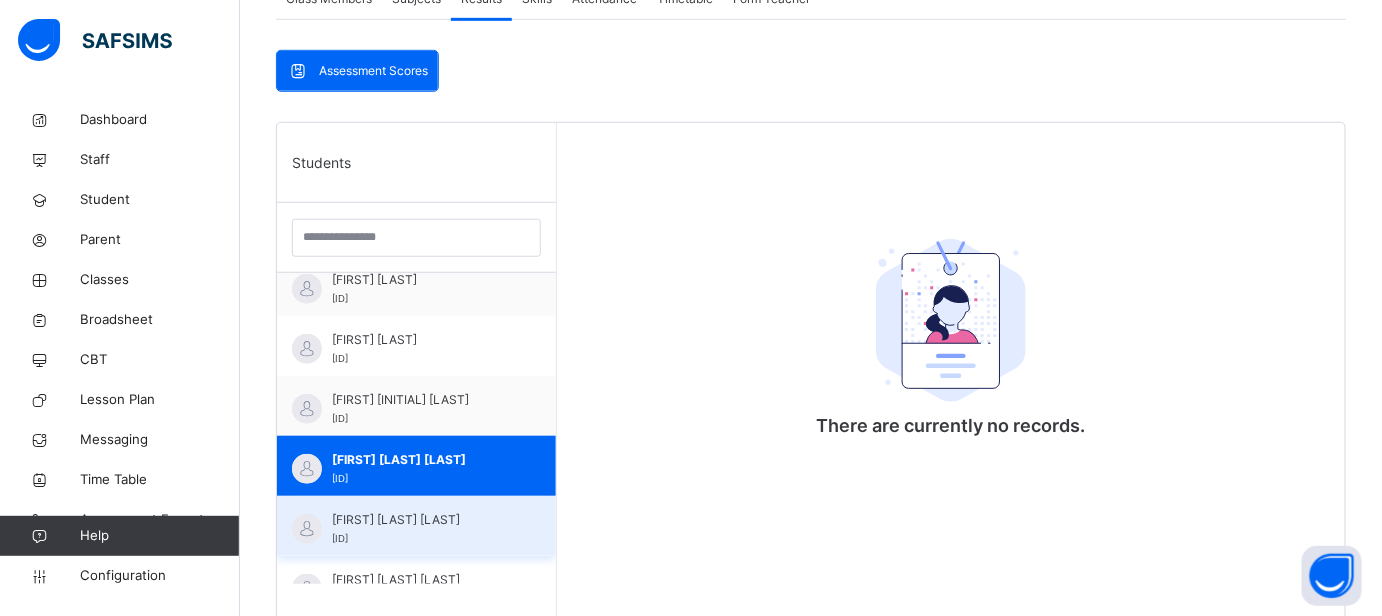 click on "[FIRST] [LAST] [LAST]" at bounding box center [421, 520] 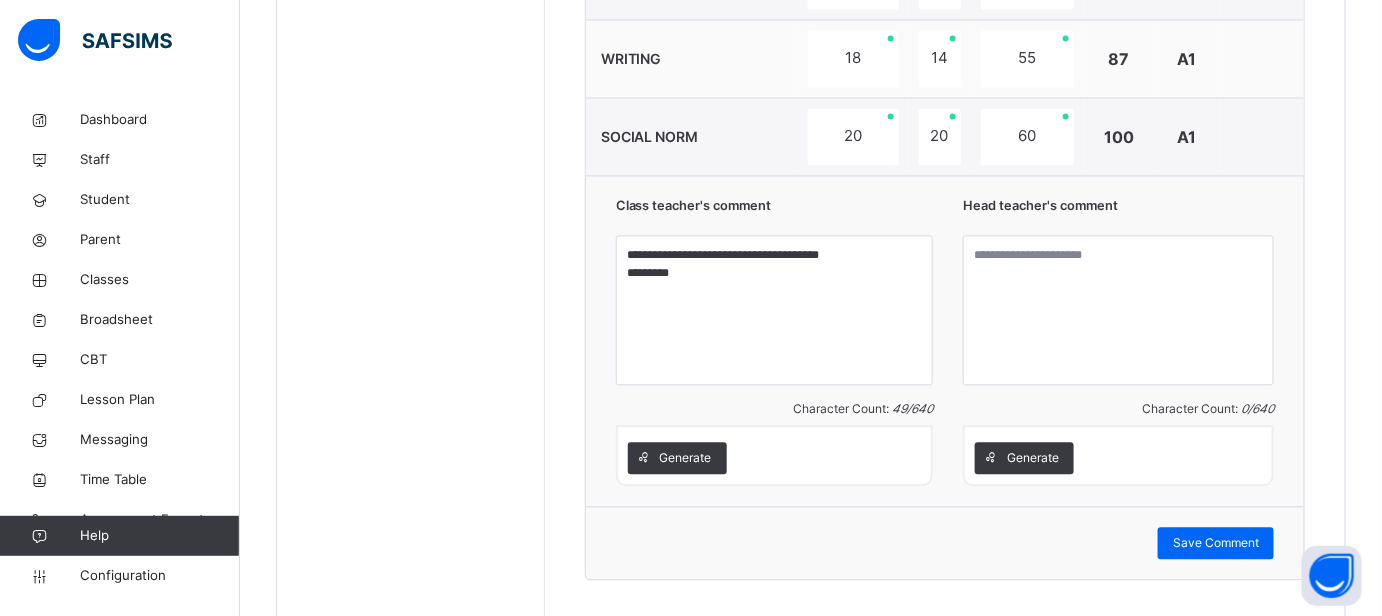 scroll, scrollTop: 1253, scrollLeft: 0, axis: vertical 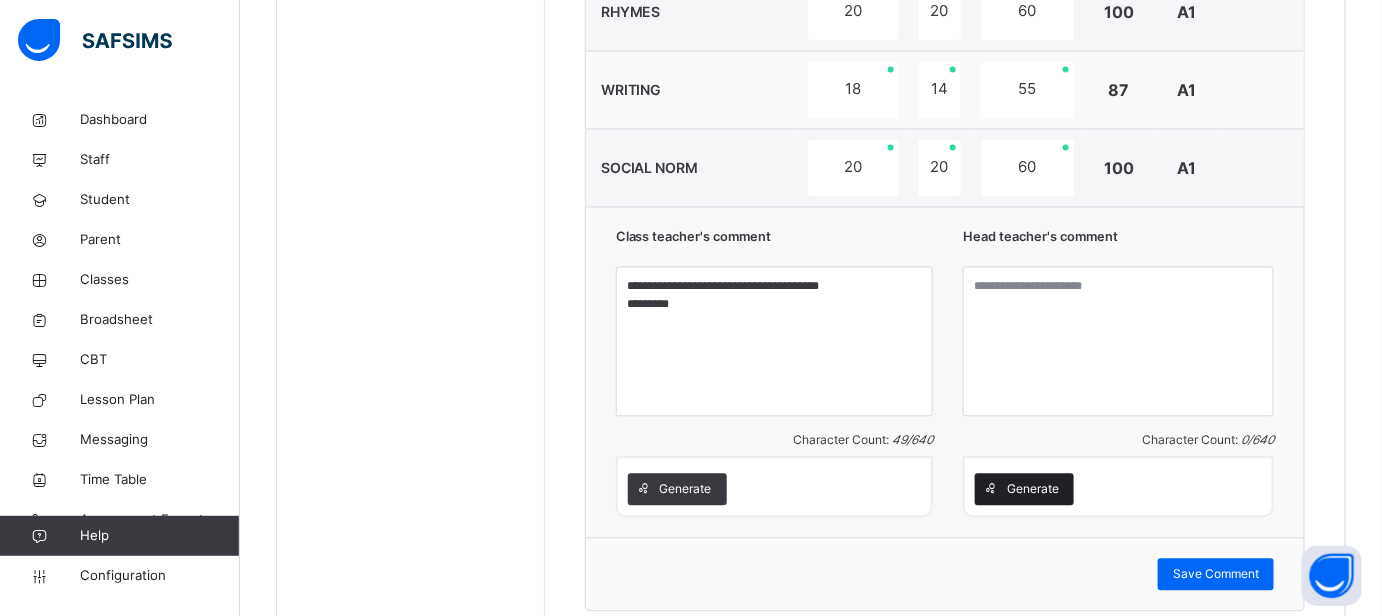 click on "Generate" at bounding box center (1033, 490) 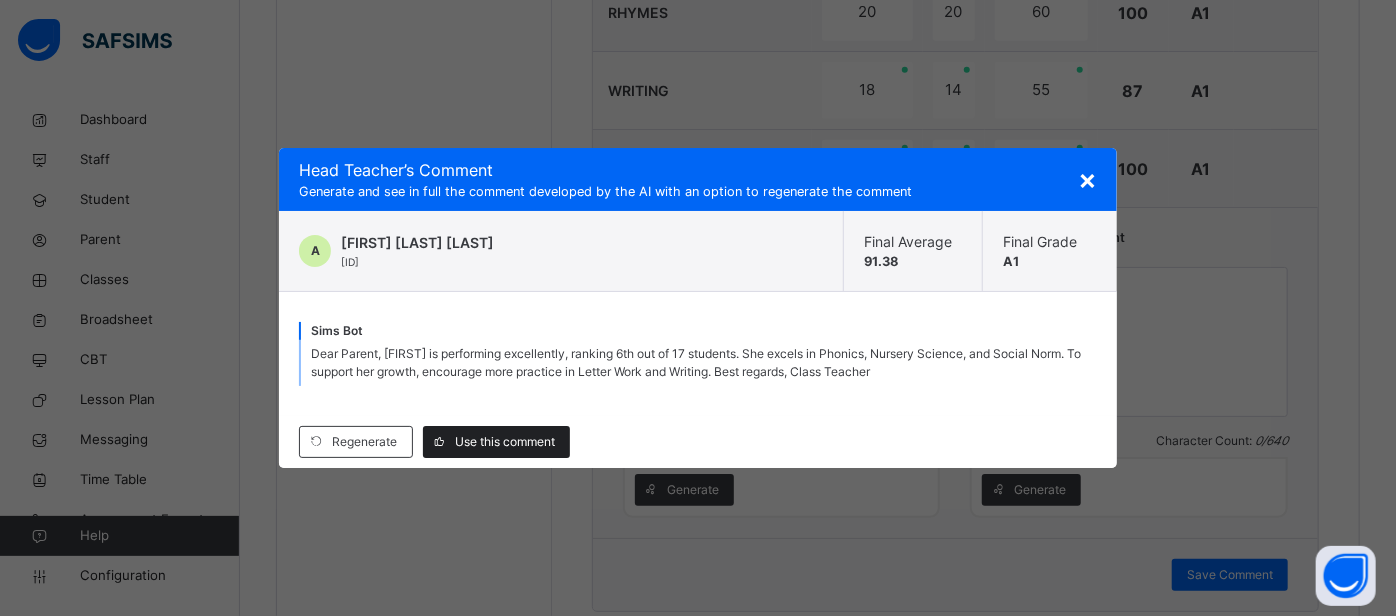 click on "Use this comment" at bounding box center [505, 442] 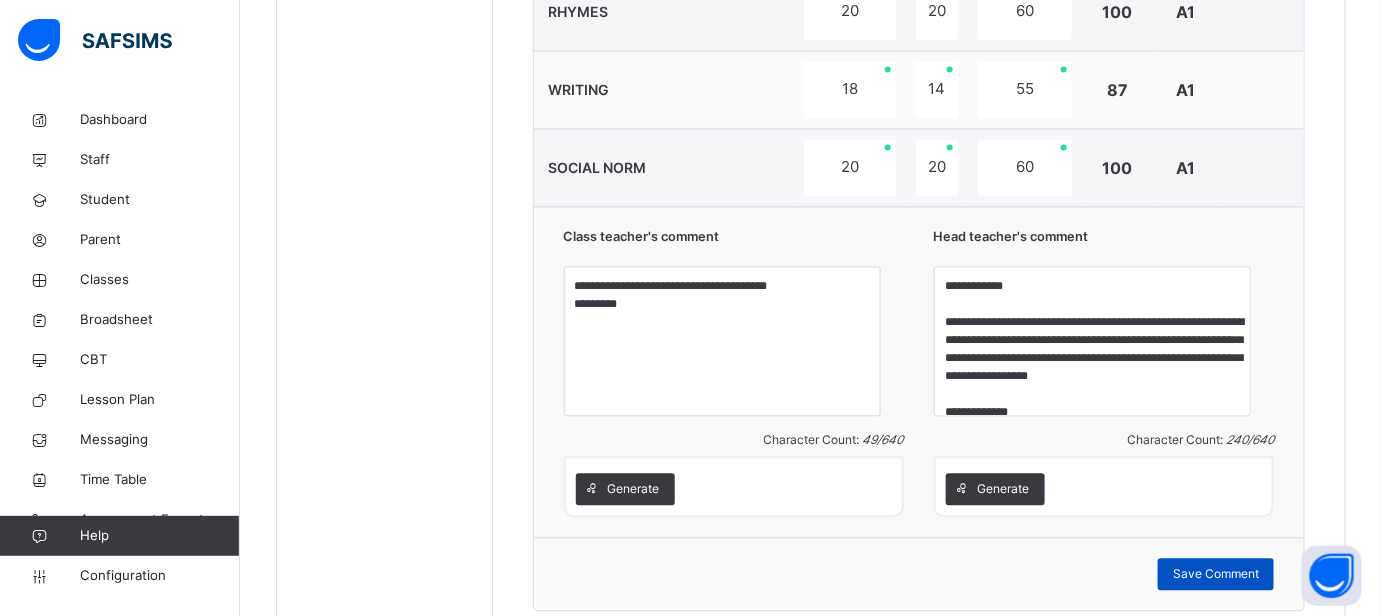 click on "Save Comment" at bounding box center [1216, 575] 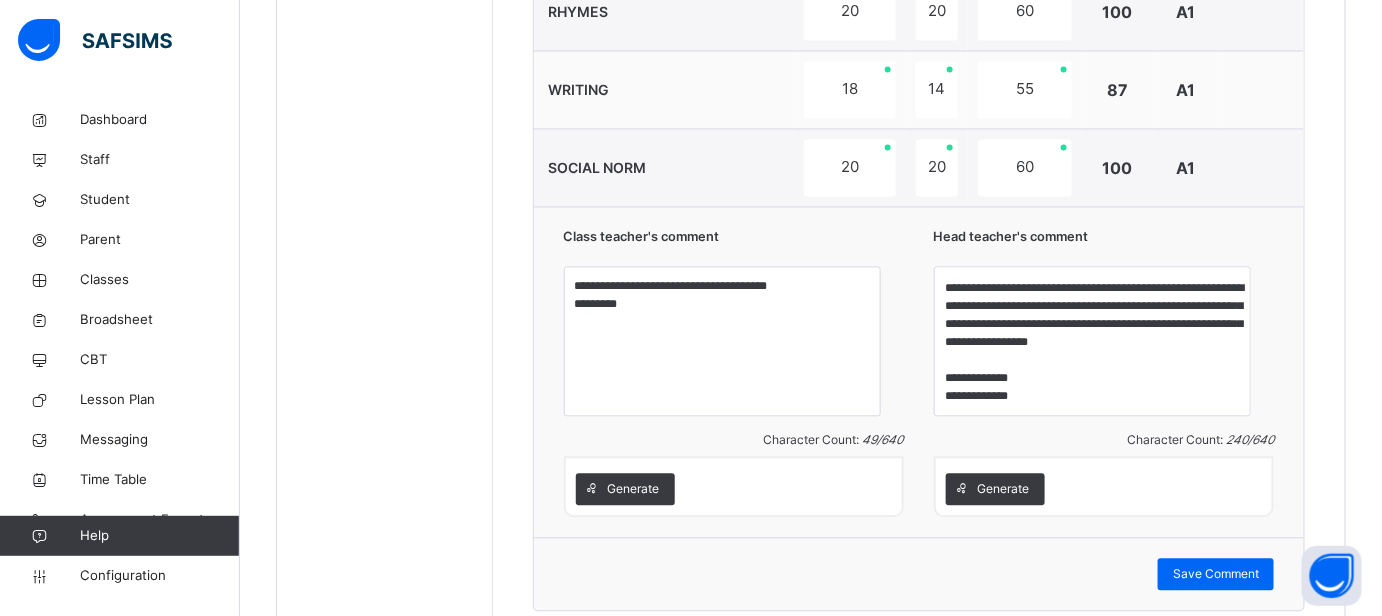 scroll, scrollTop: 0, scrollLeft: 0, axis: both 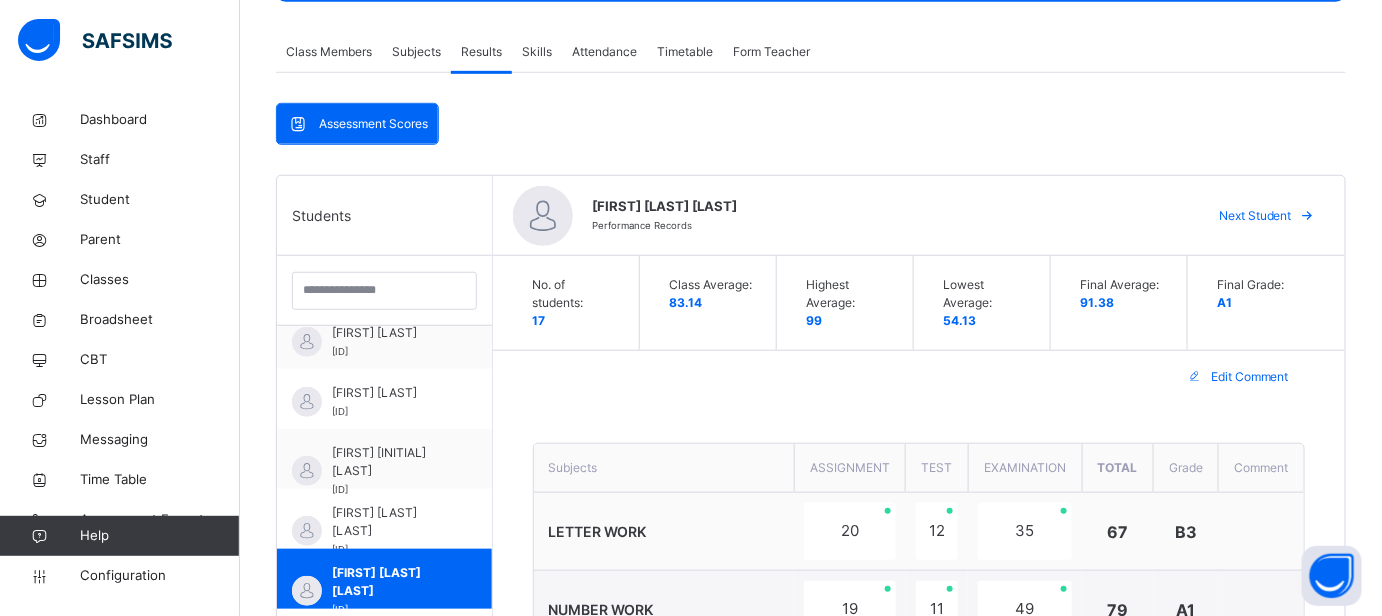 click on "Next Student" at bounding box center (1255, 216) 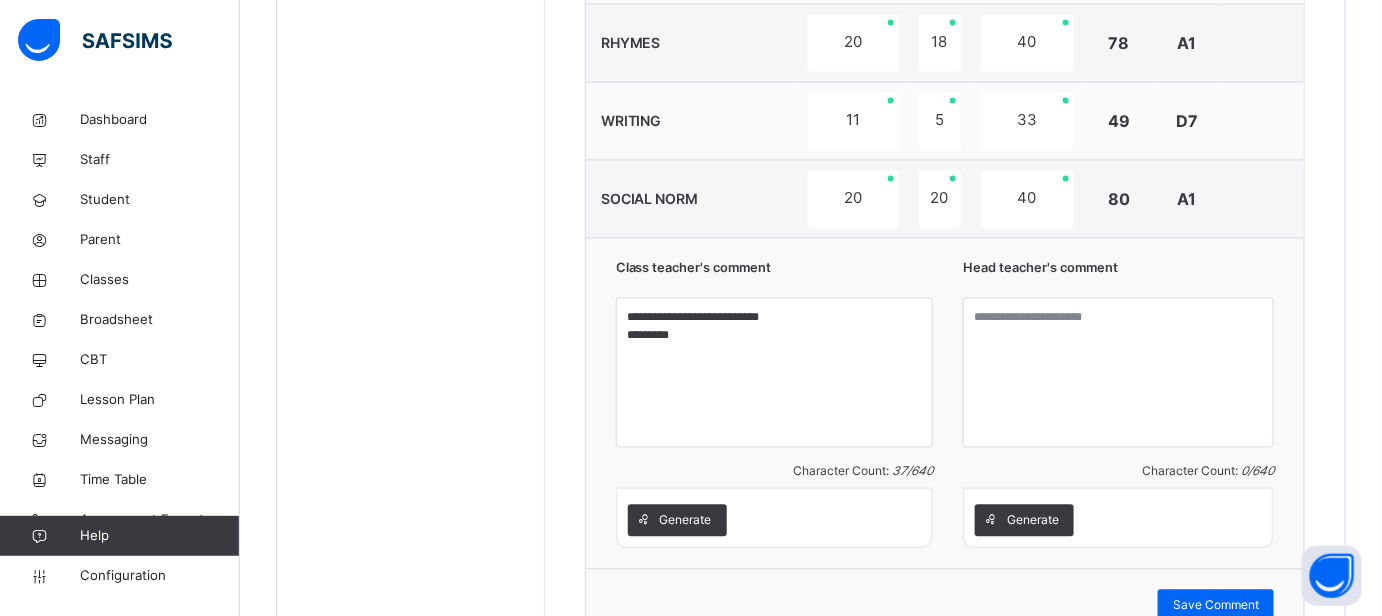scroll, scrollTop: 1344, scrollLeft: 0, axis: vertical 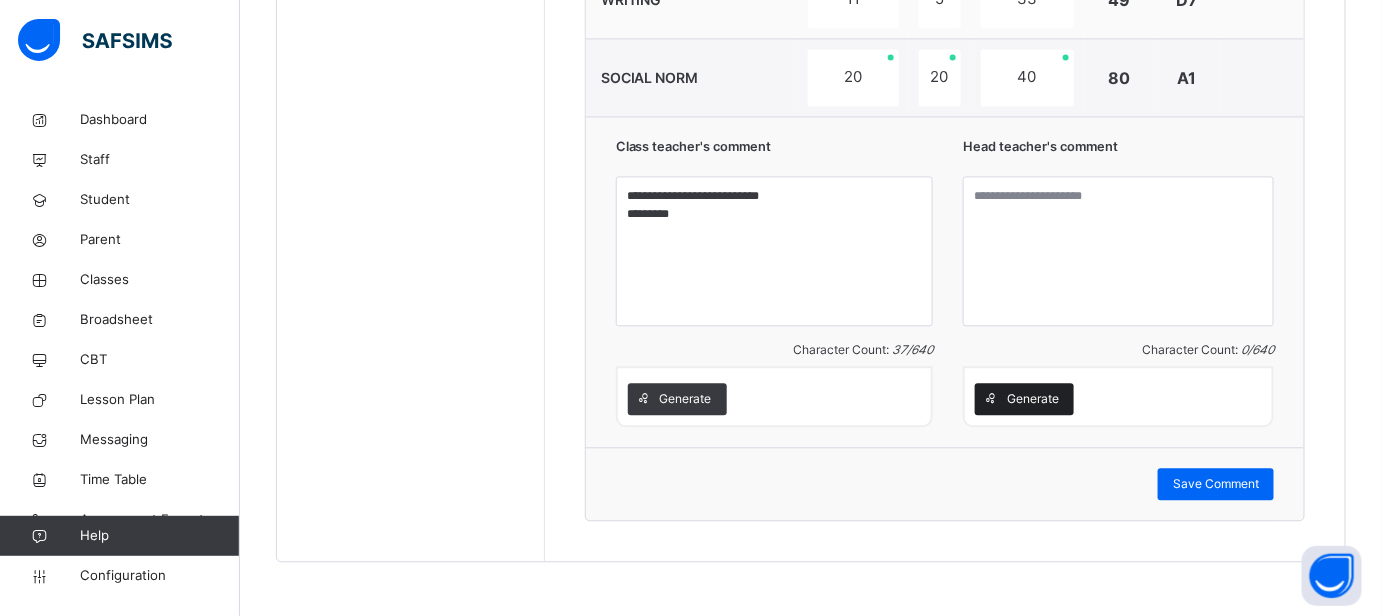 click at bounding box center [991, 399] 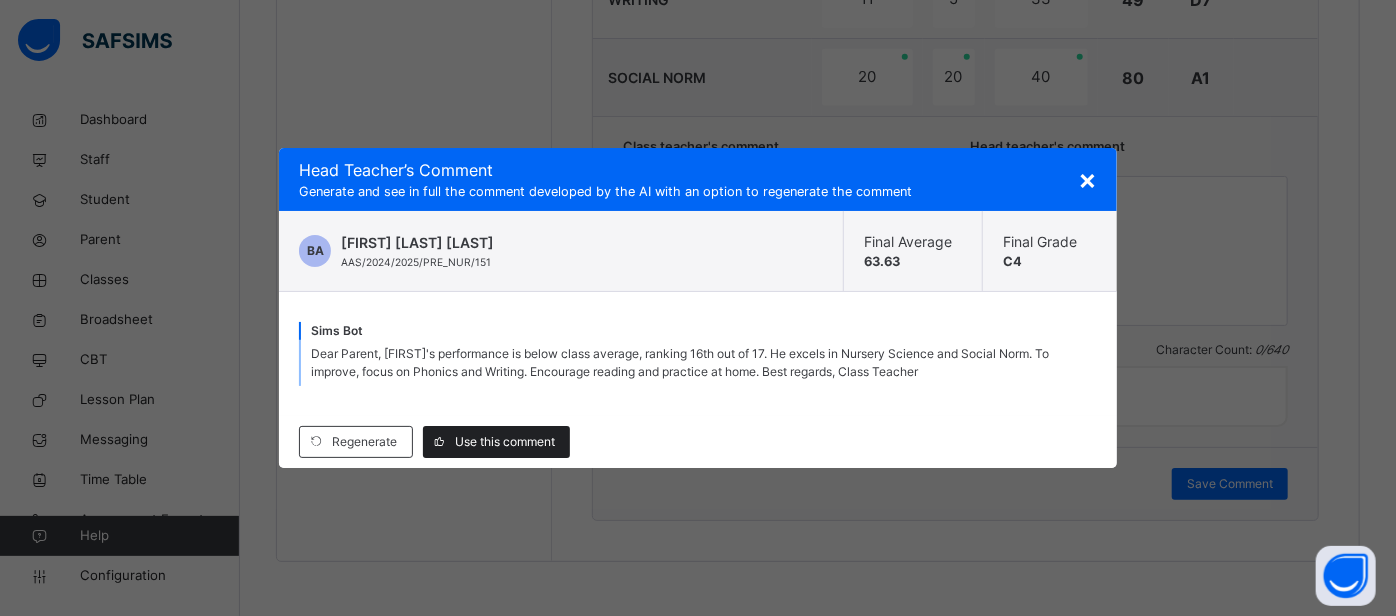 click on "Use this comment" at bounding box center [505, 442] 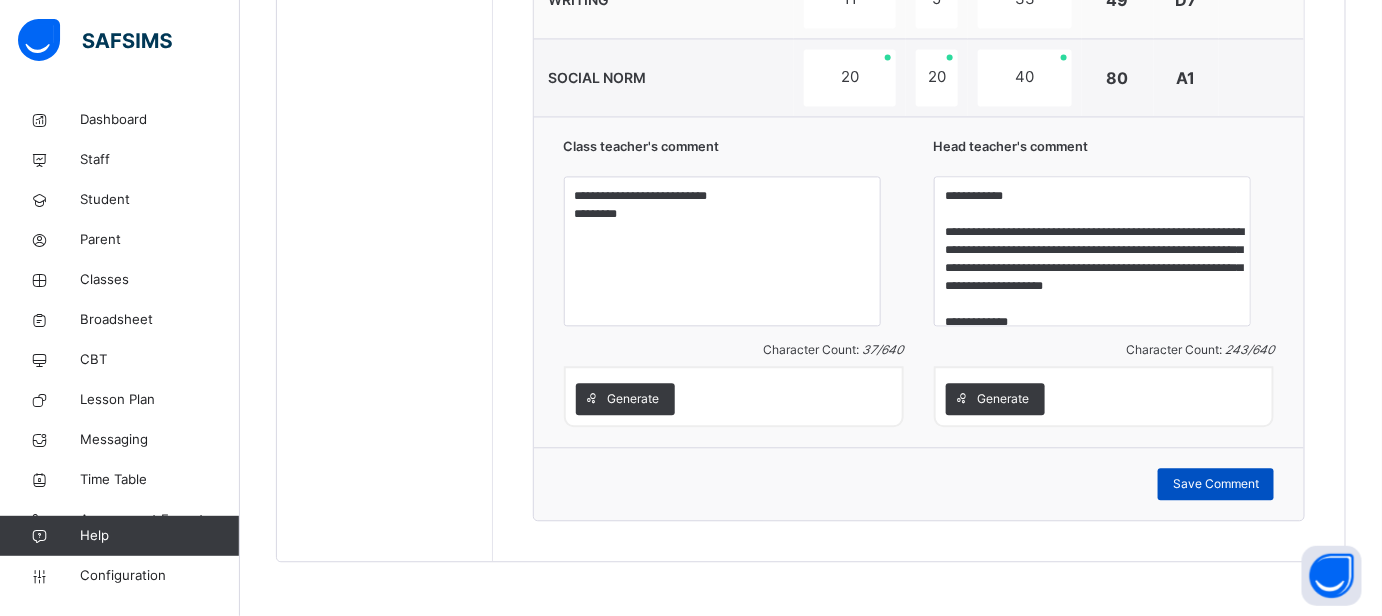 click on "Save Comment" at bounding box center (1216, 484) 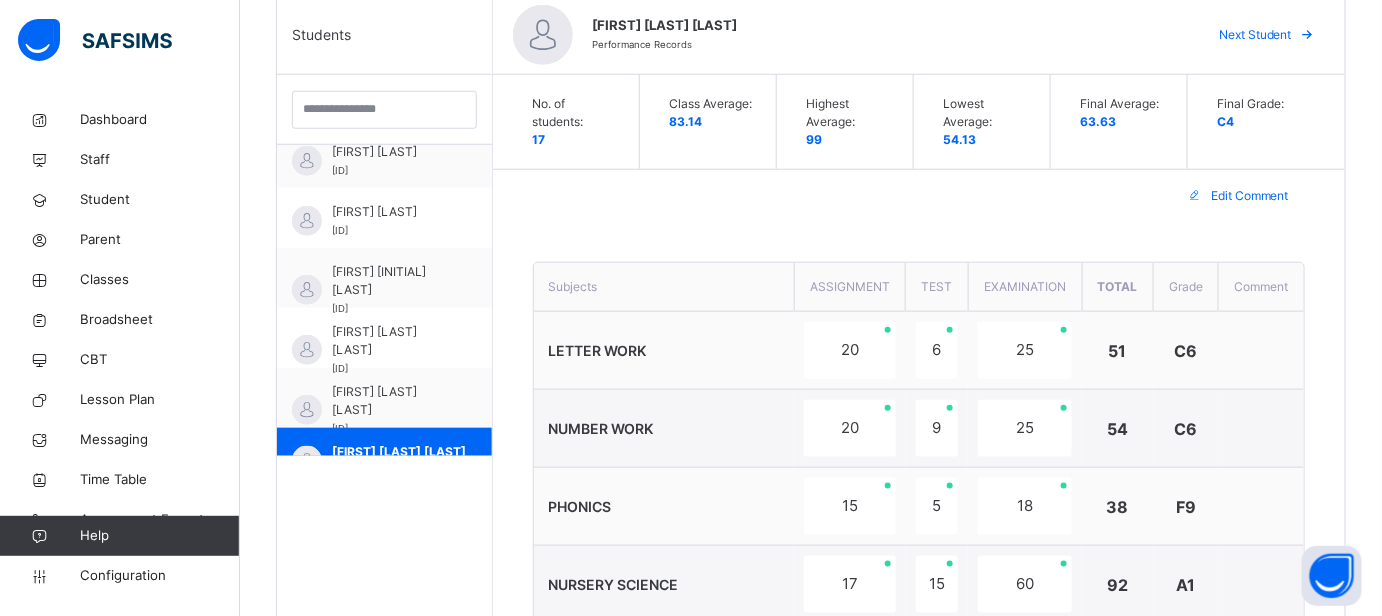 scroll, scrollTop: 344, scrollLeft: 0, axis: vertical 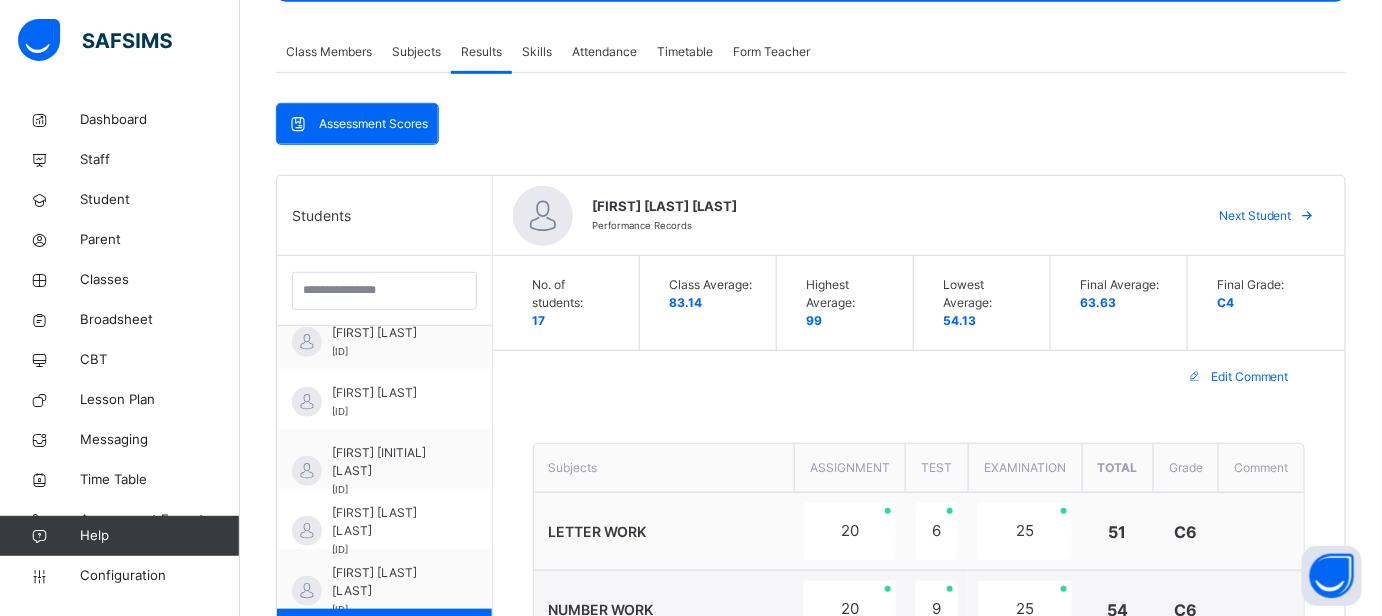 click on "Next Student" at bounding box center [1255, 216] 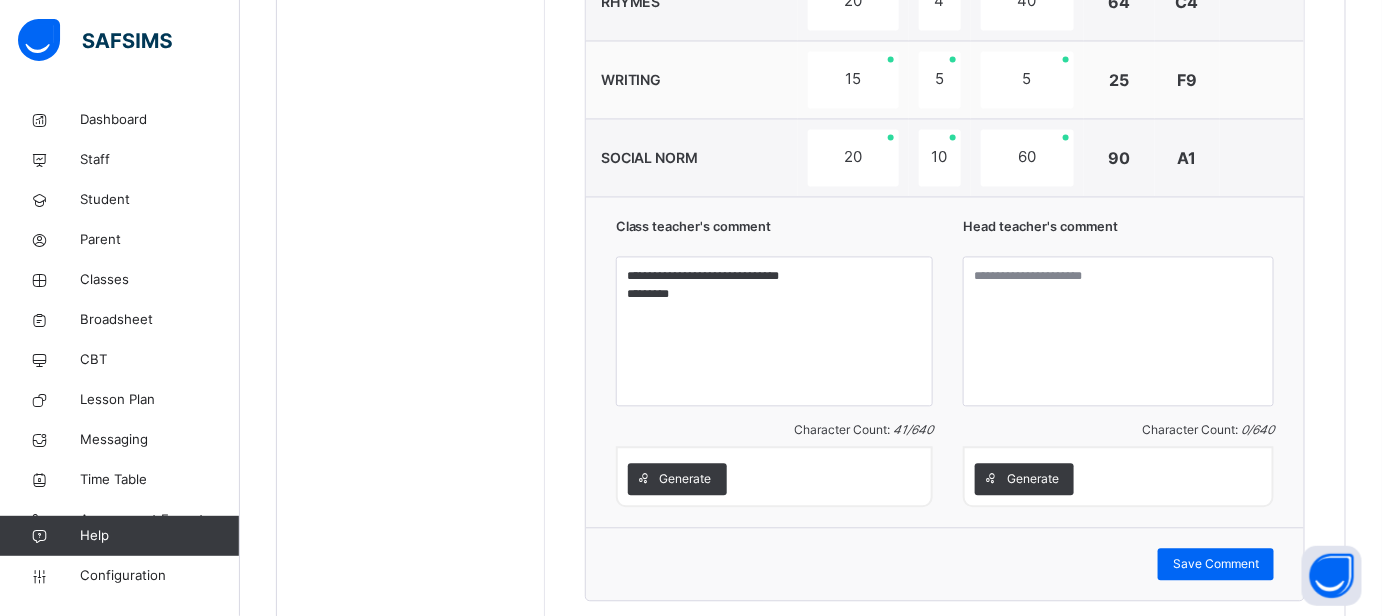scroll, scrollTop: 1344, scrollLeft: 0, axis: vertical 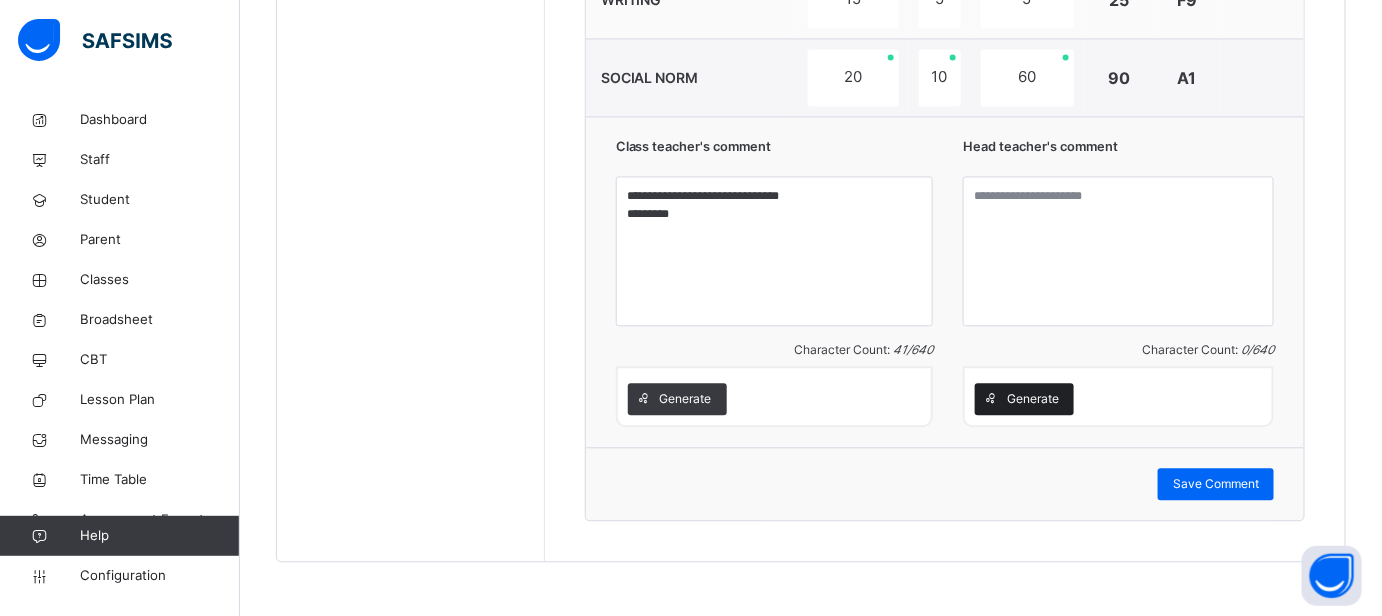 click on "Generate" at bounding box center [1033, 399] 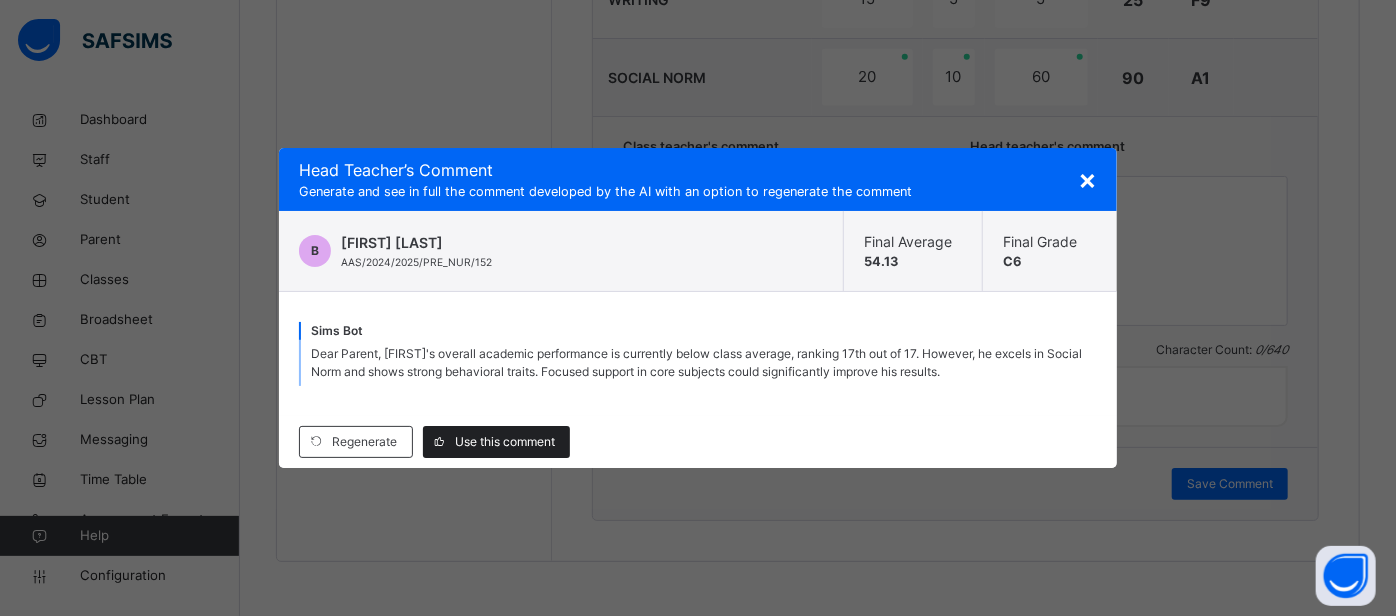 click on "Use this comment" at bounding box center [505, 442] 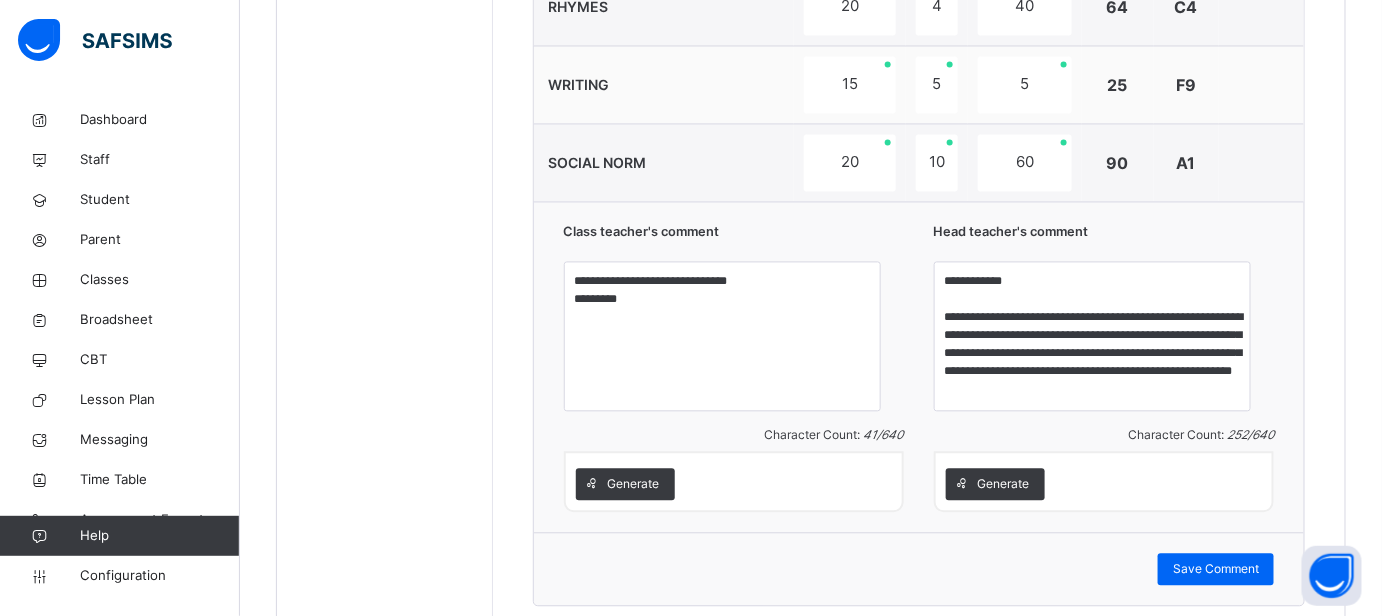 scroll, scrollTop: 1344, scrollLeft: 0, axis: vertical 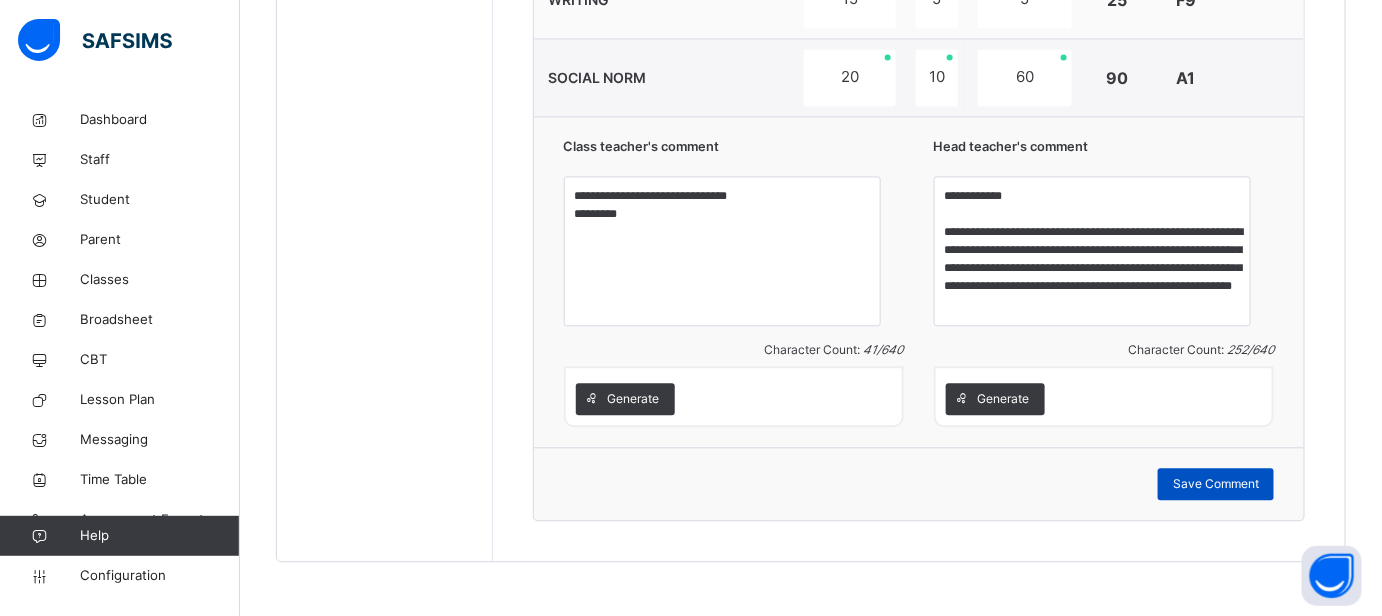 click on "Save Comment" at bounding box center [1216, 484] 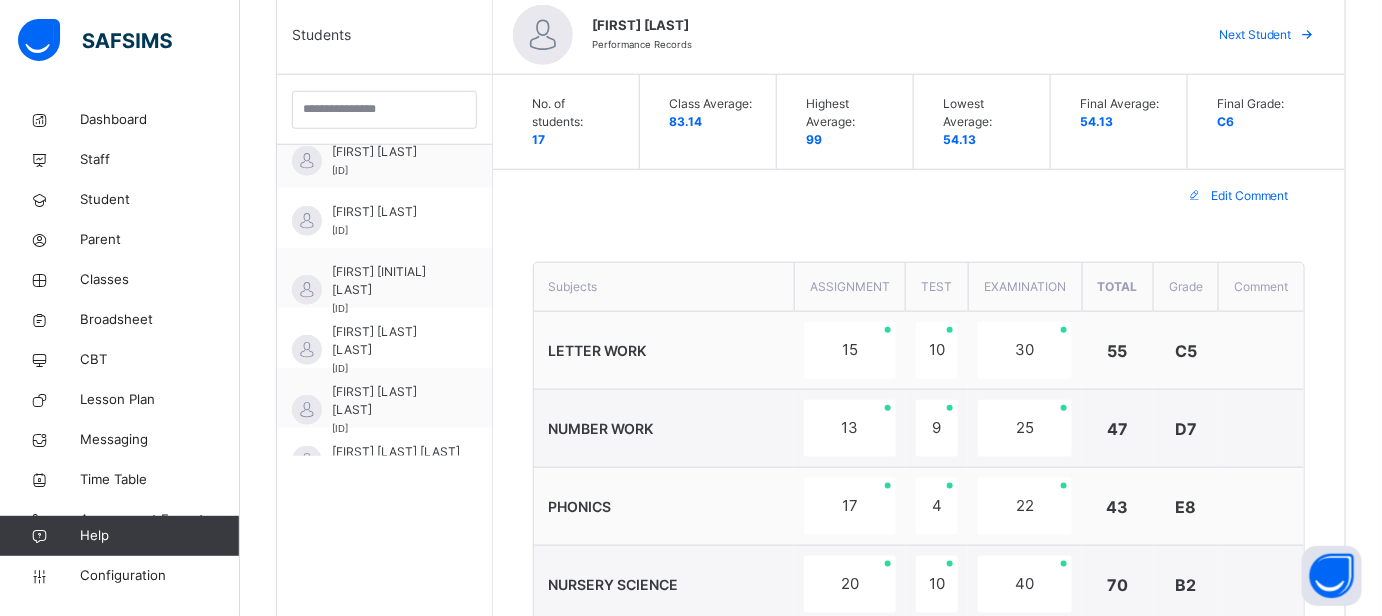 scroll, scrollTop: 434, scrollLeft: 0, axis: vertical 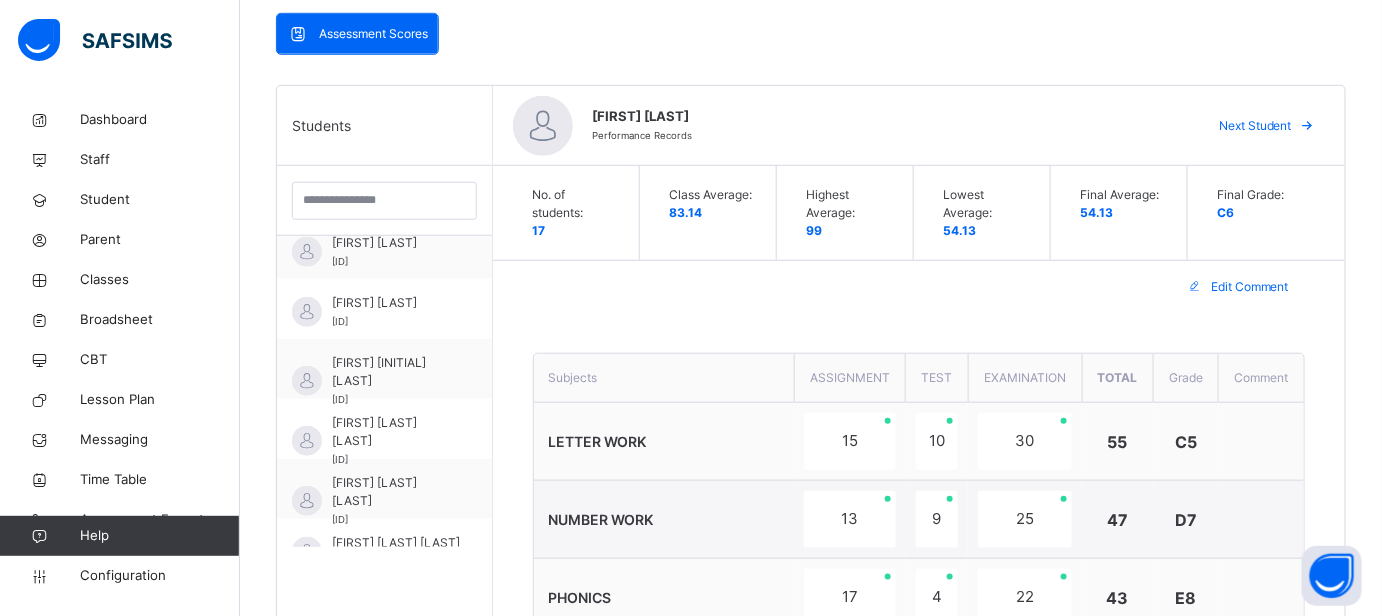 click on "Next Student" at bounding box center (1255, 126) 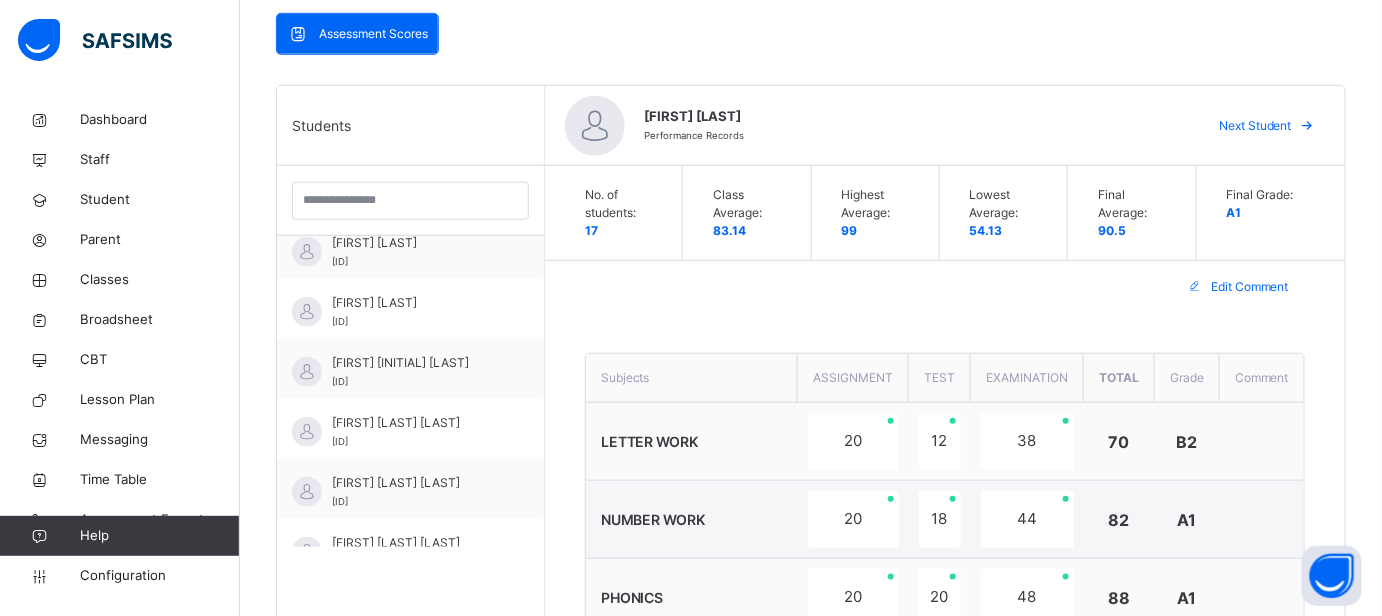 click on "Next Student" at bounding box center (1255, 126) 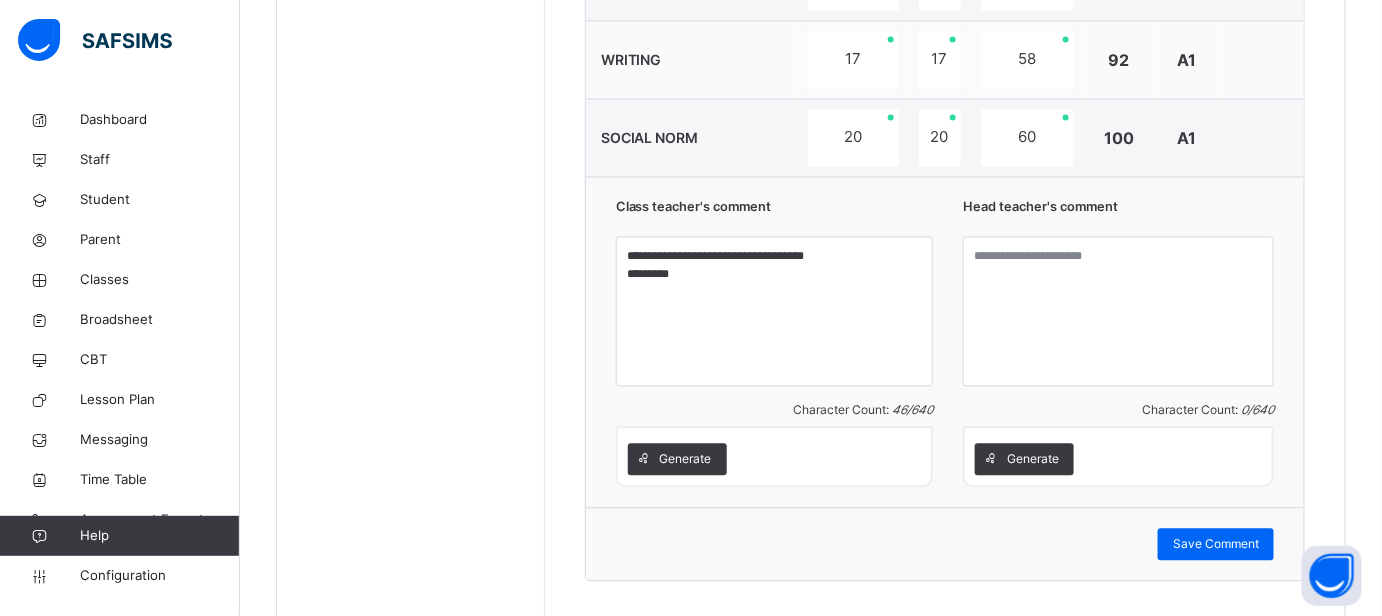 scroll, scrollTop: 1253, scrollLeft: 0, axis: vertical 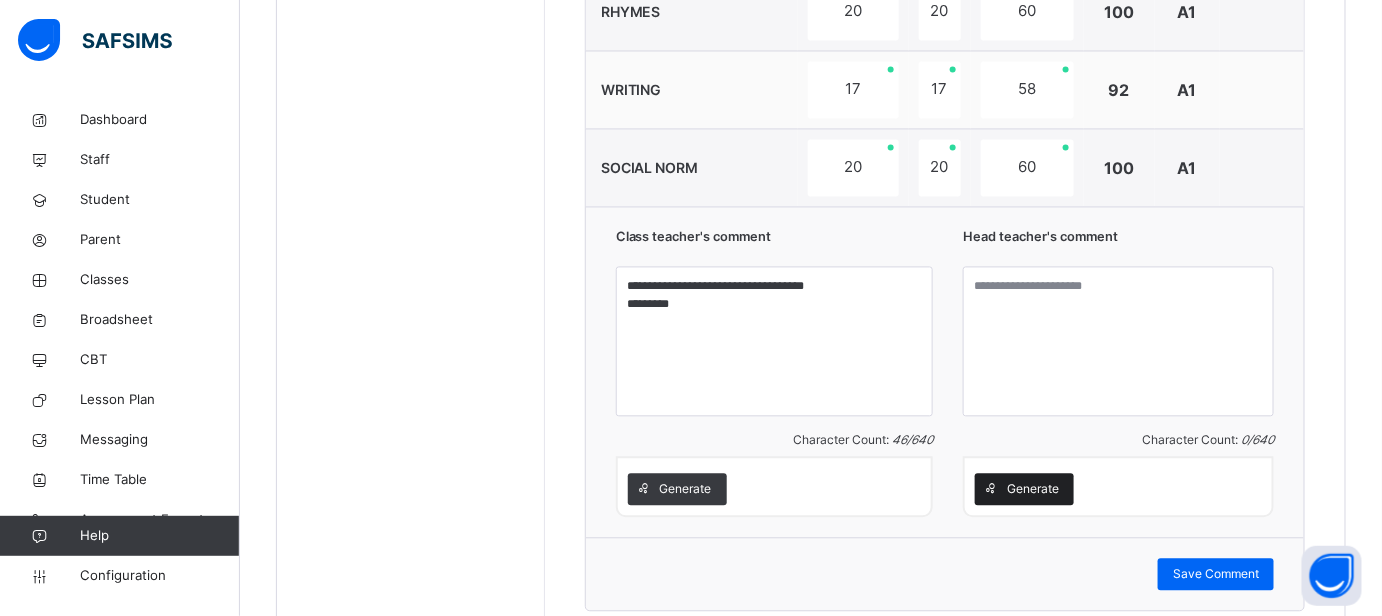 click on "Generate" at bounding box center [1033, 490] 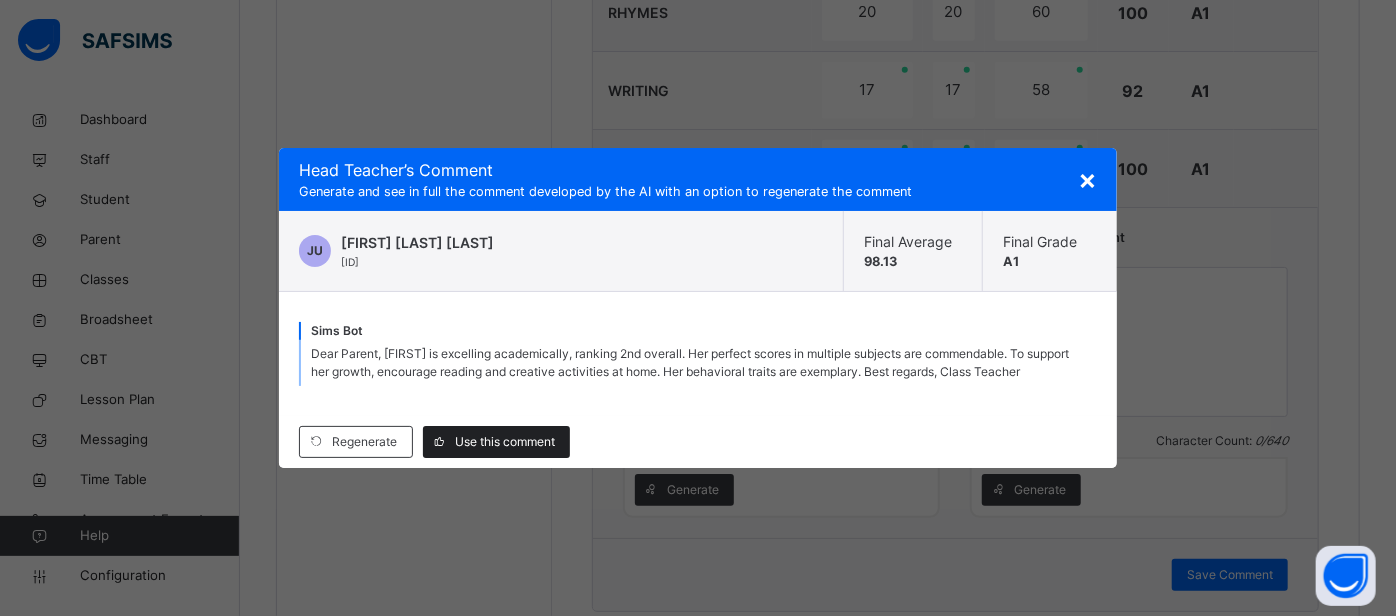 click on "Use this comment" at bounding box center [505, 442] 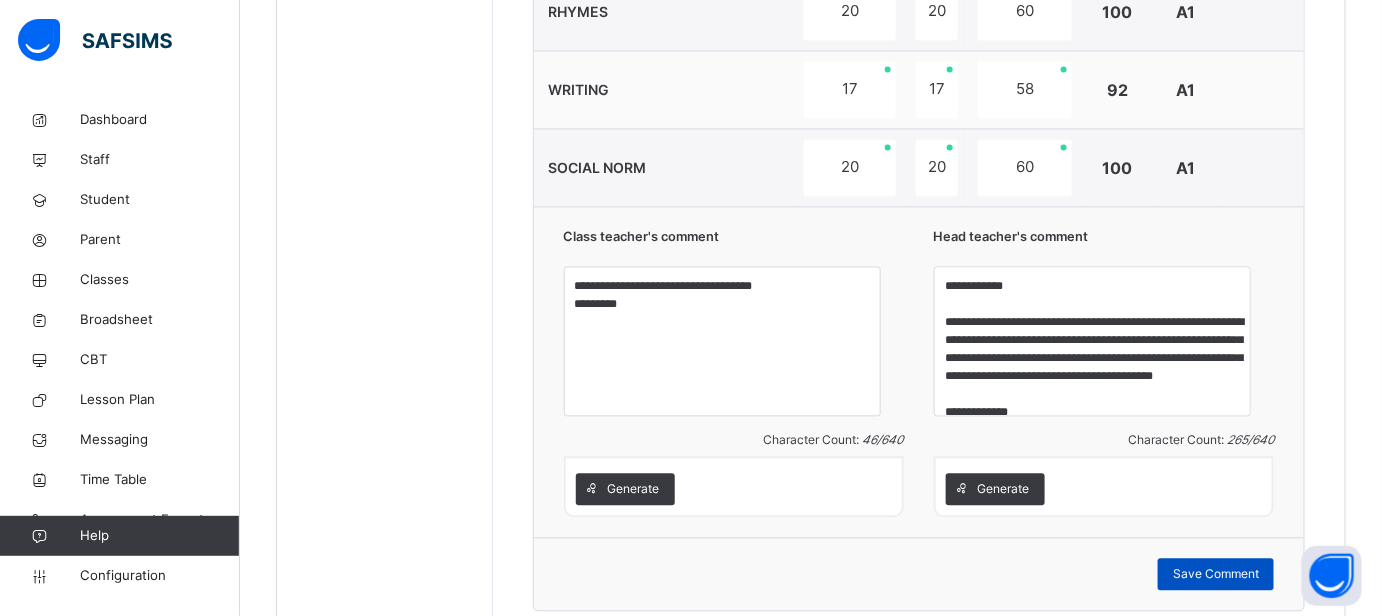click on "Save Comment" at bounding box center (1216, 575) 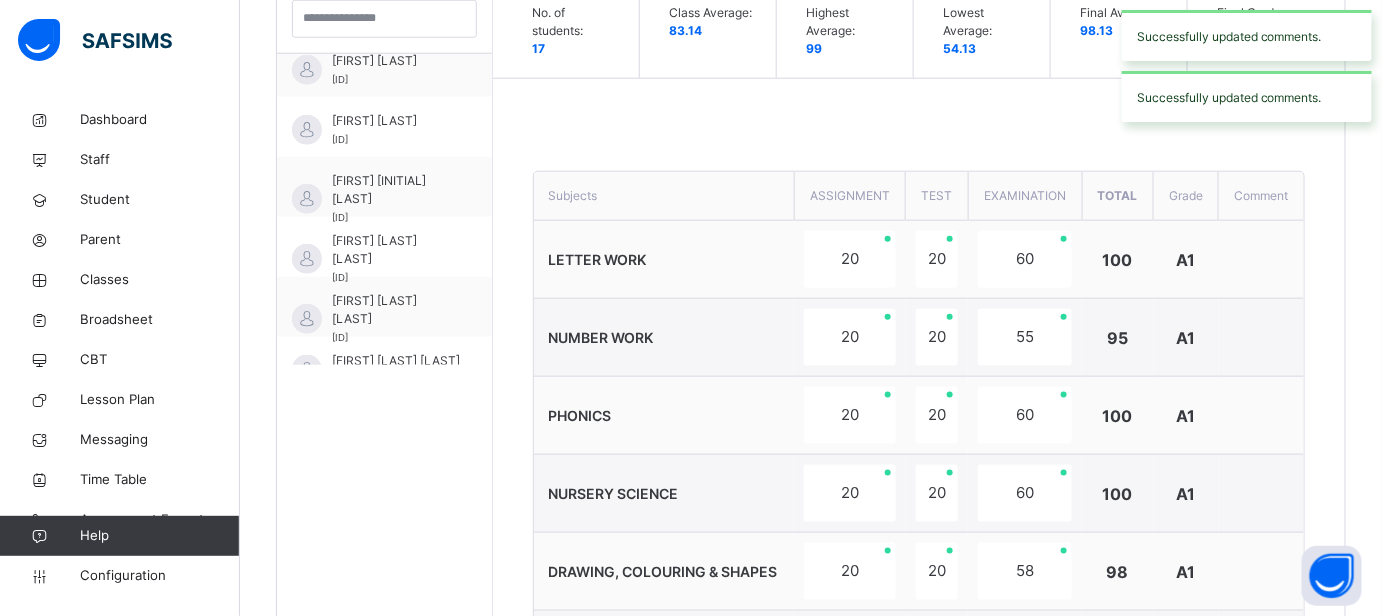 scroll, scrollTop: 253, scrollLeft: 0, axis: vertical 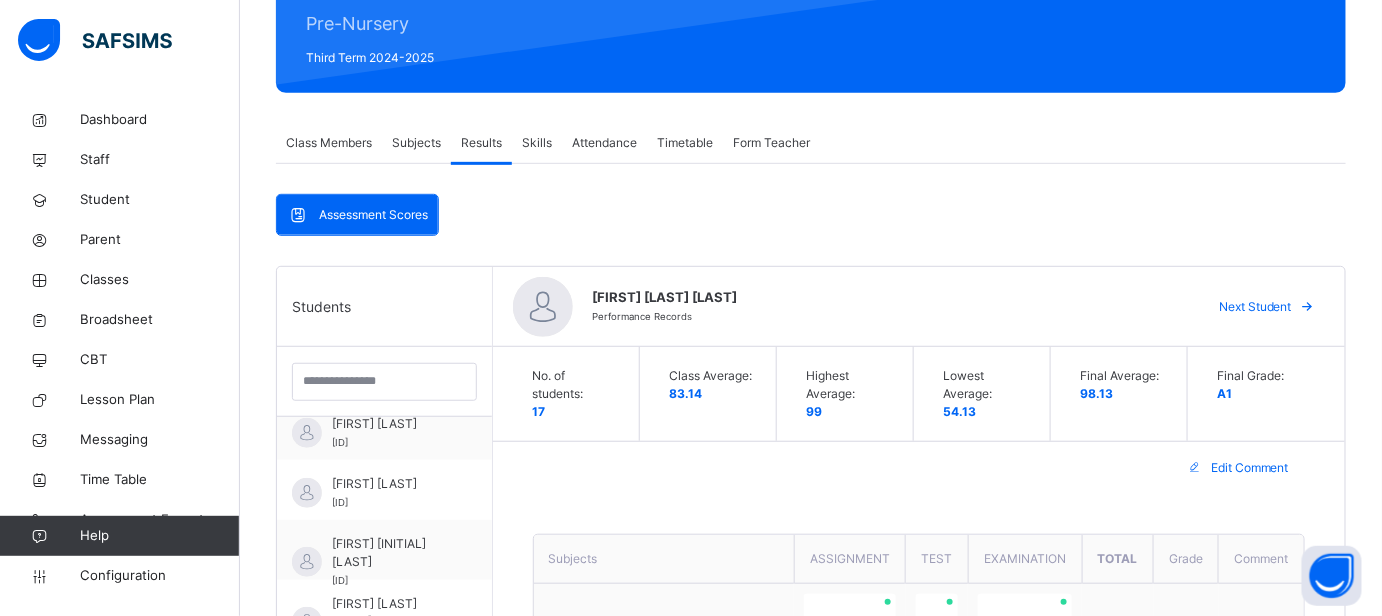 click on "Next Student" at bounding box center [1255, 307] 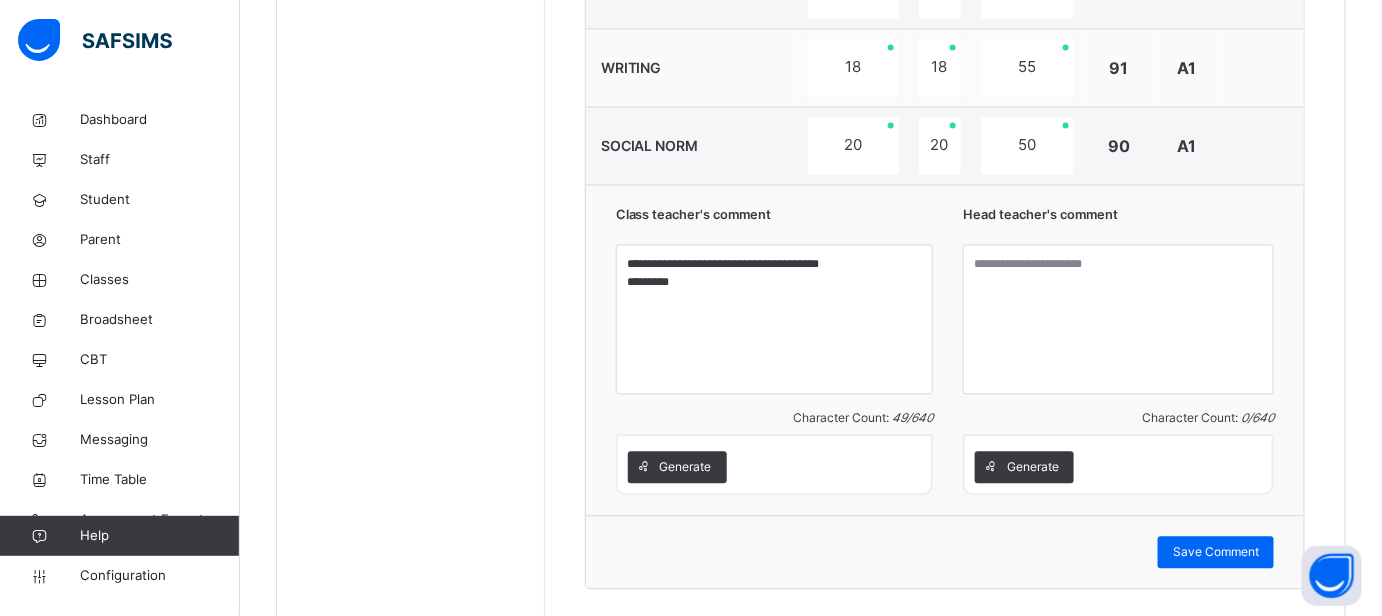 scroll, scrollTop: 1344, scrollLeft: 0, axis: vertical 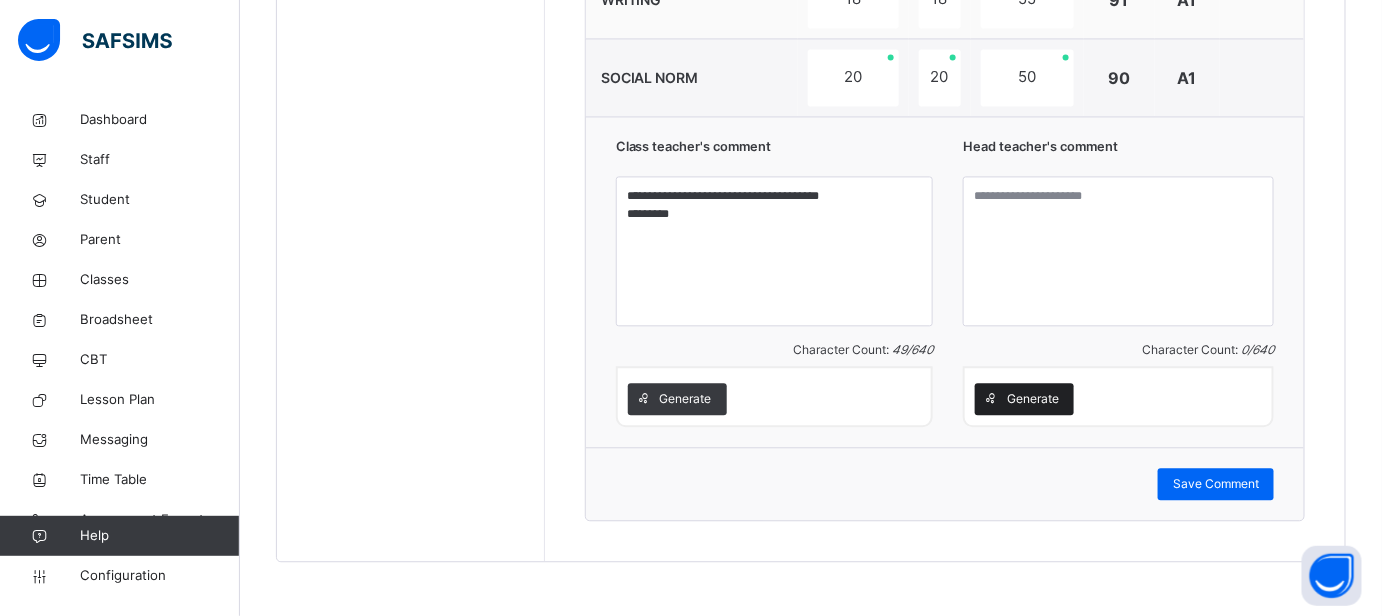 click on "Generate" at bounding box center (1033, 399) 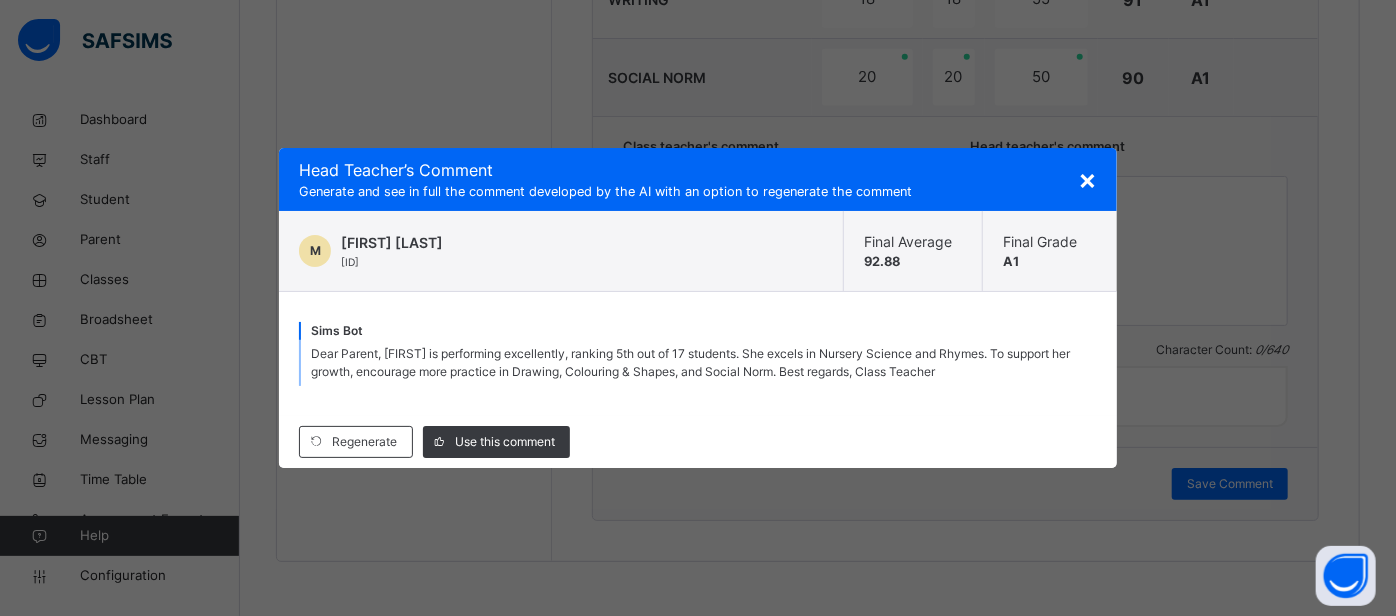 click on "Use this comment" at bounding box center (505, 442) 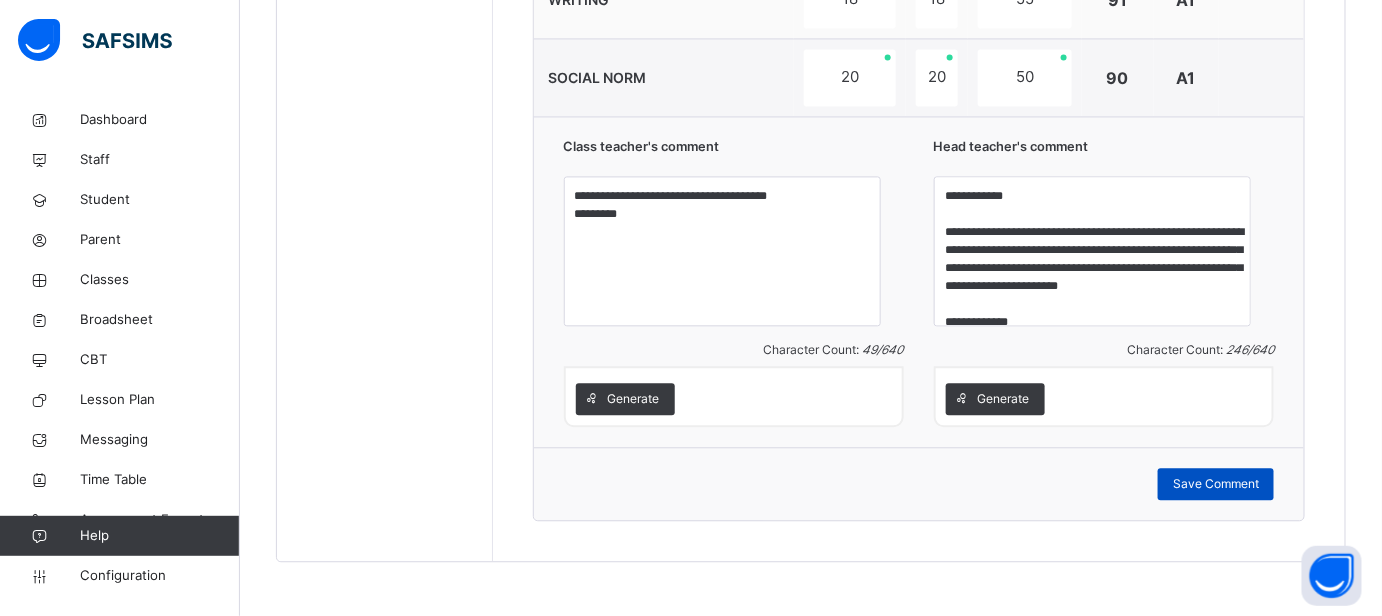 click on "Save Comment" at bounding box center (1216, 484) 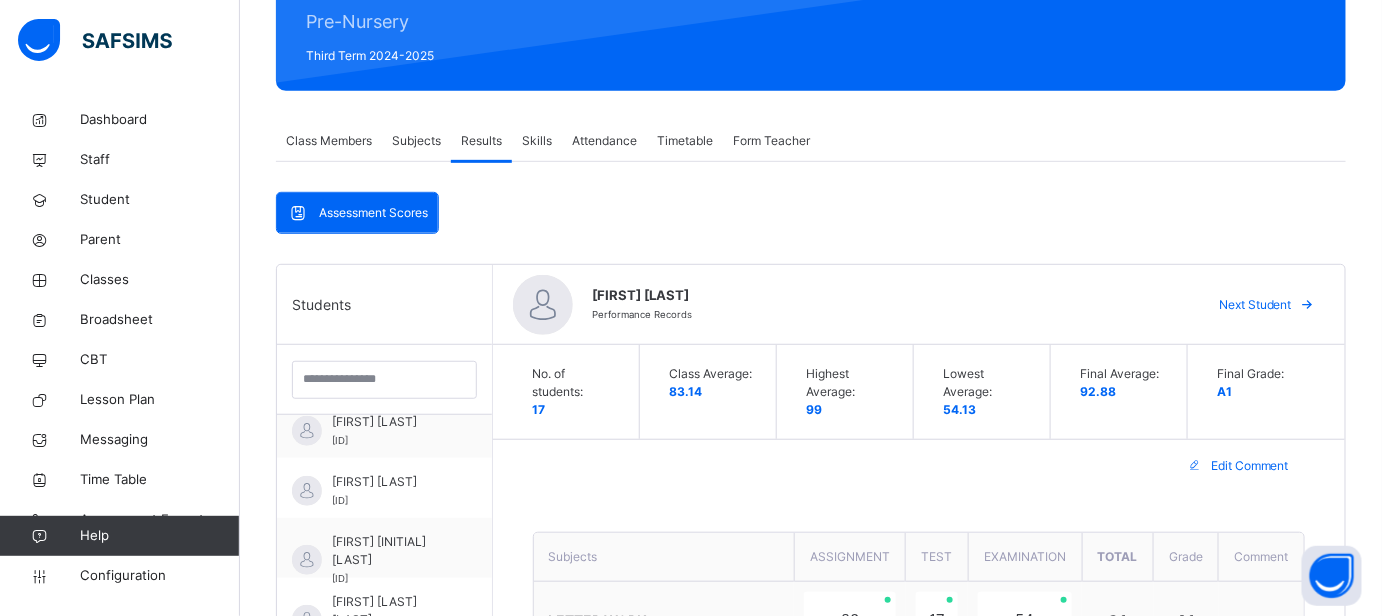 scroll, scrollTop: 253, scrollLeft: 0, axis: vertical 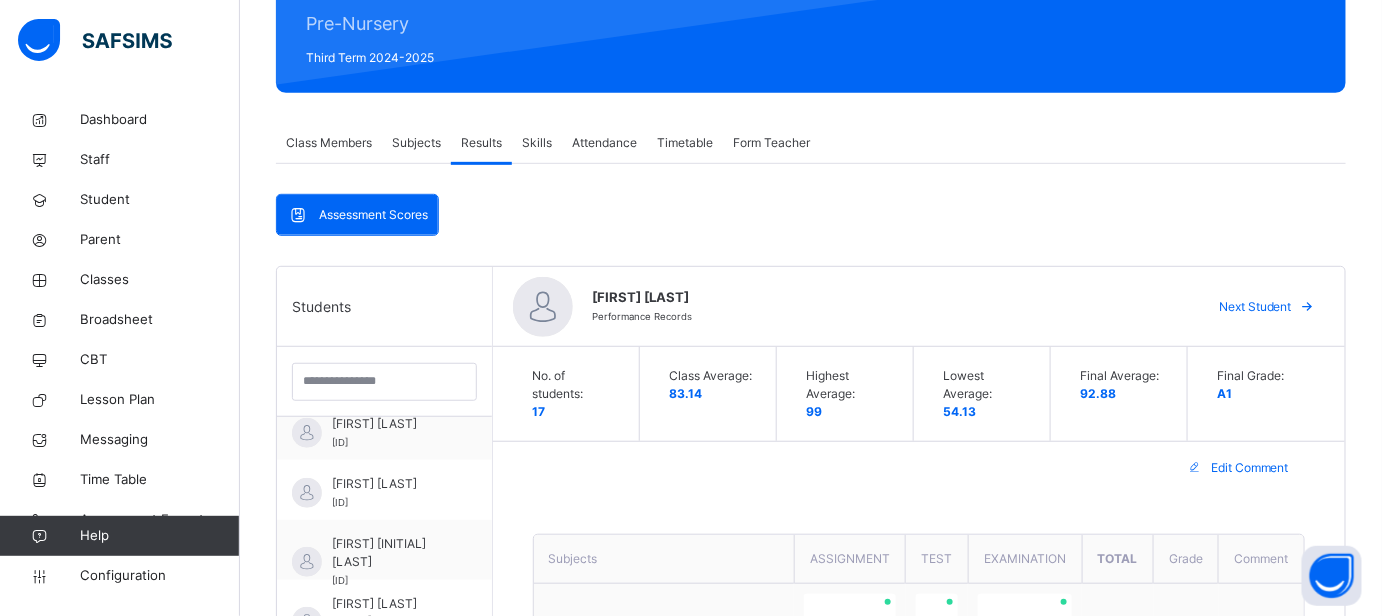 click on "Next Student" at bounding box center [1255, 307] 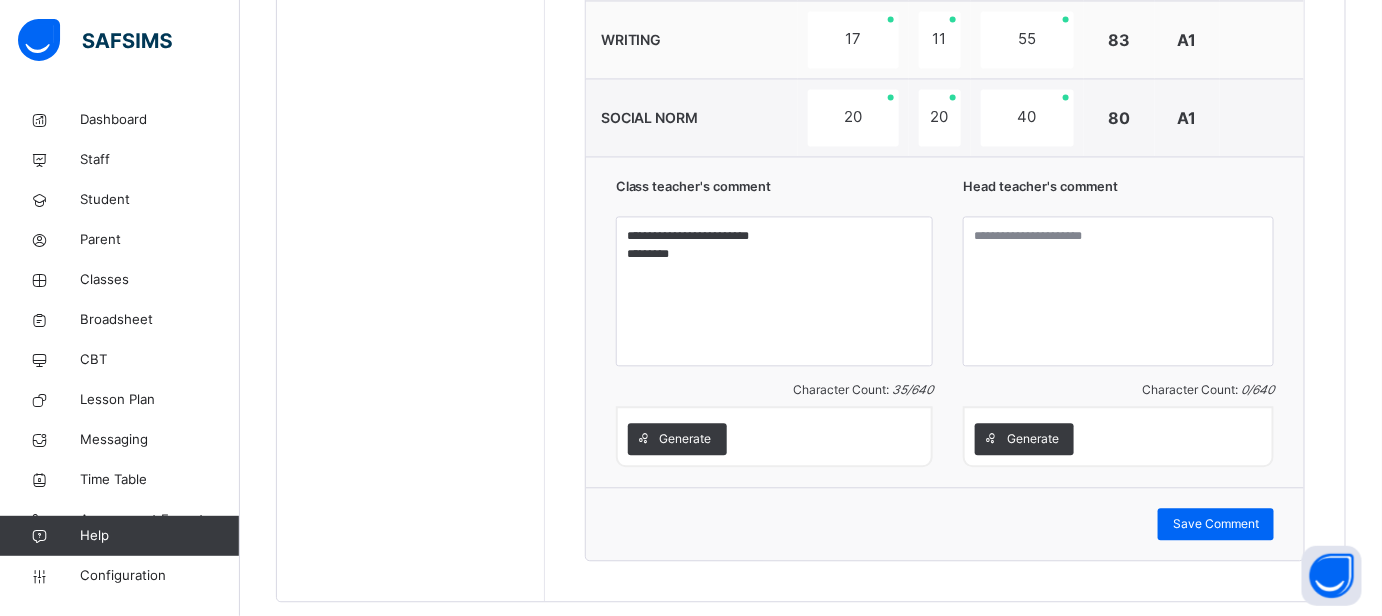 scroll, scrollTop: 1344, scrollLeft: 0, axis: vertical 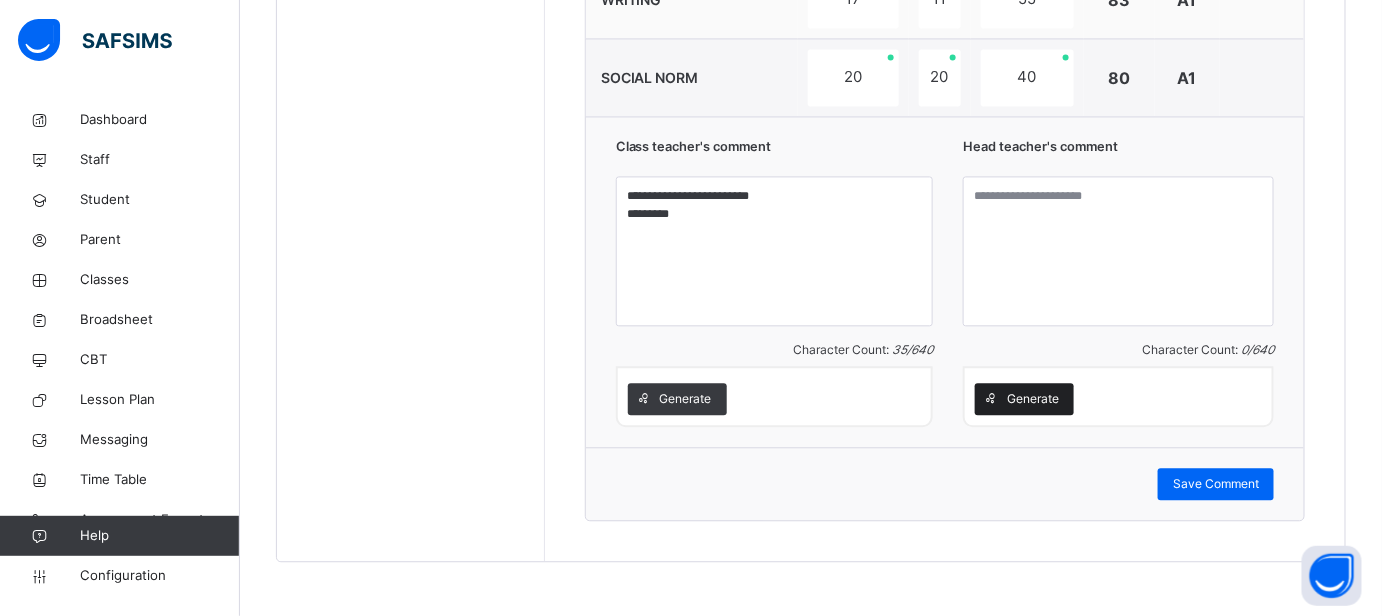 click on "Generate" at bounding box center (1033, 399) 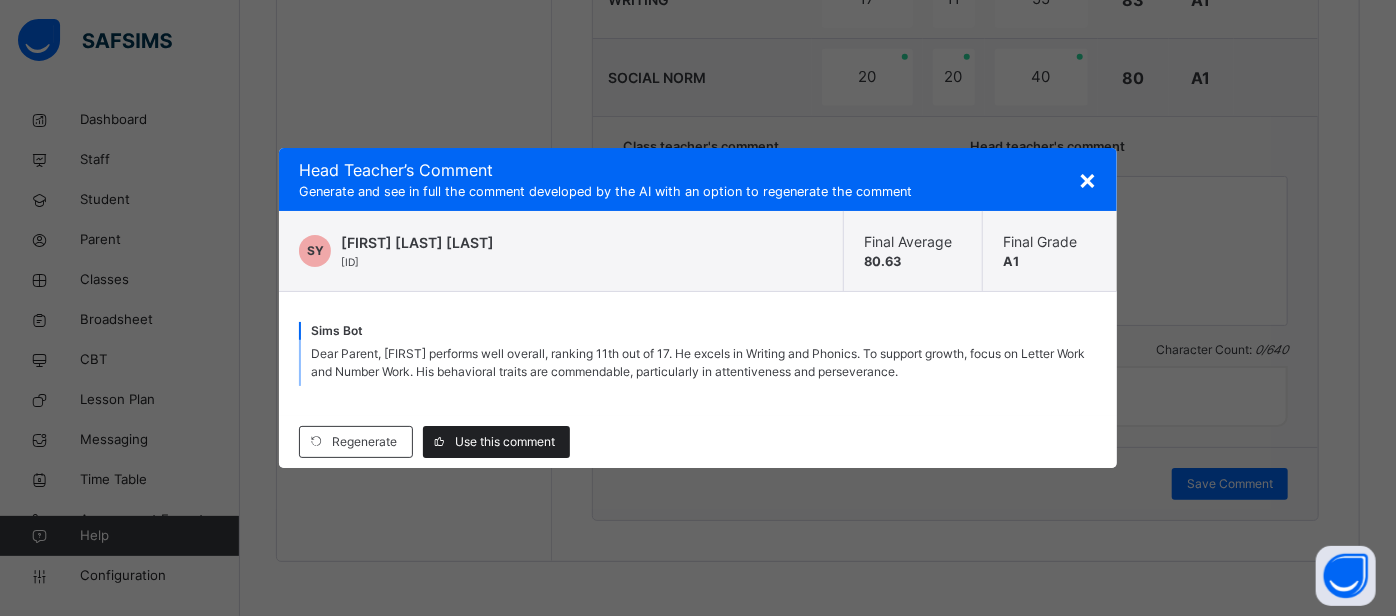 click on "Use this comment" at bounding box center (505, 442) 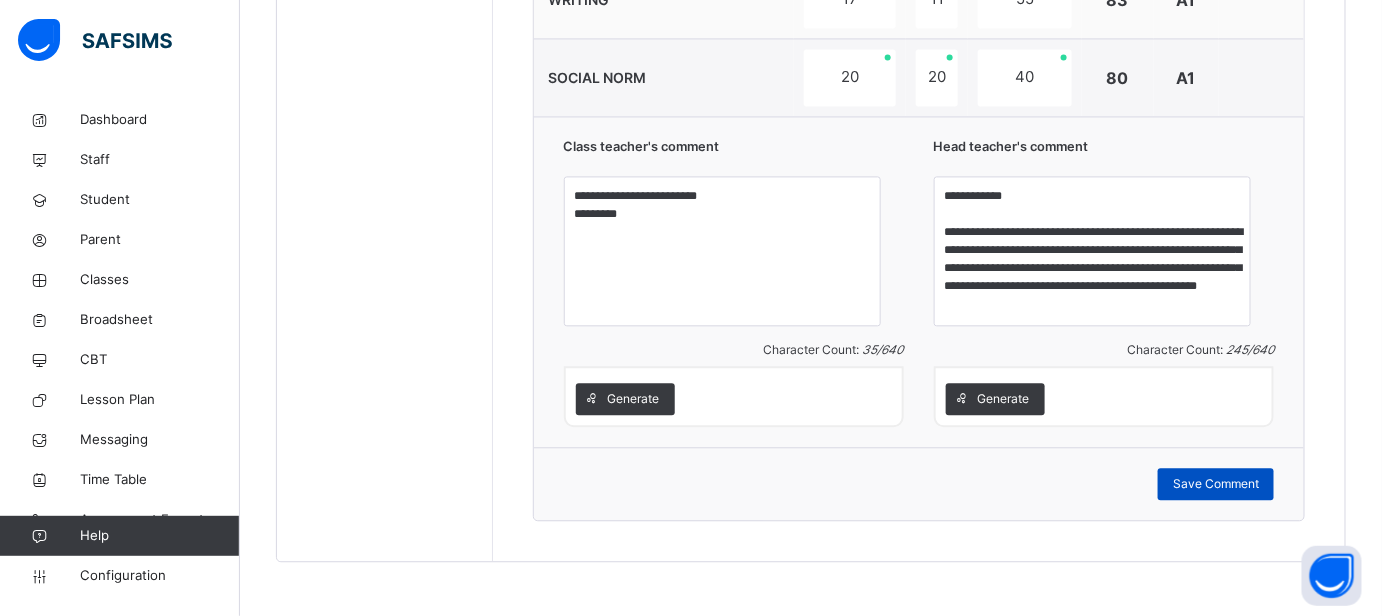 click on "Save Comment" at bounding box center [1216, 484] 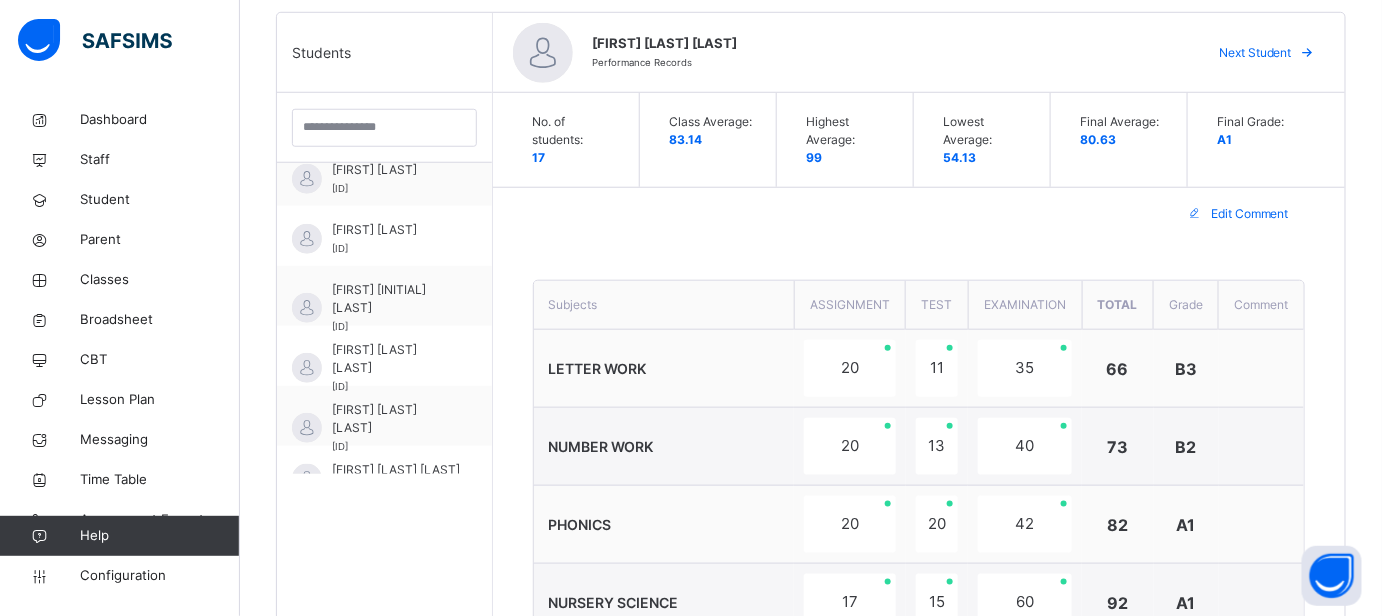 scroll, scrollTop: 434, scrollLeft: 0, axis: vertical 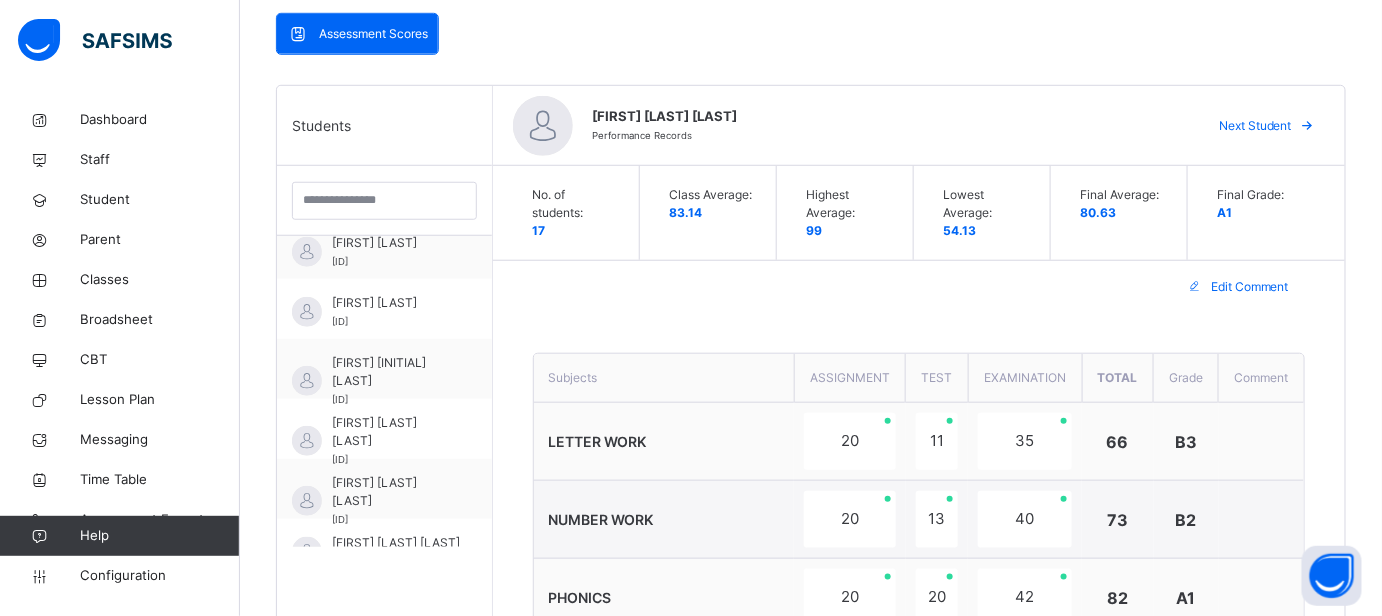 click on "Next Student" at bounding box center (1255, 126) 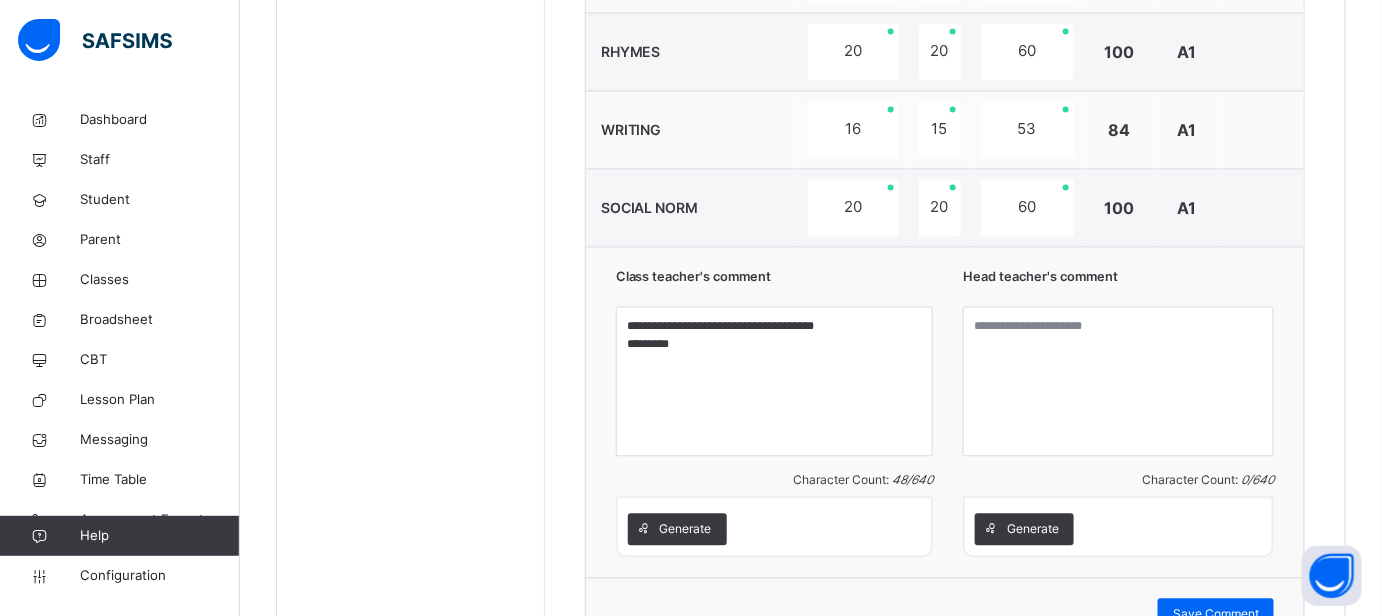 scroll, scrollTop: 1344, scrollLeft: 0, axis: vertical 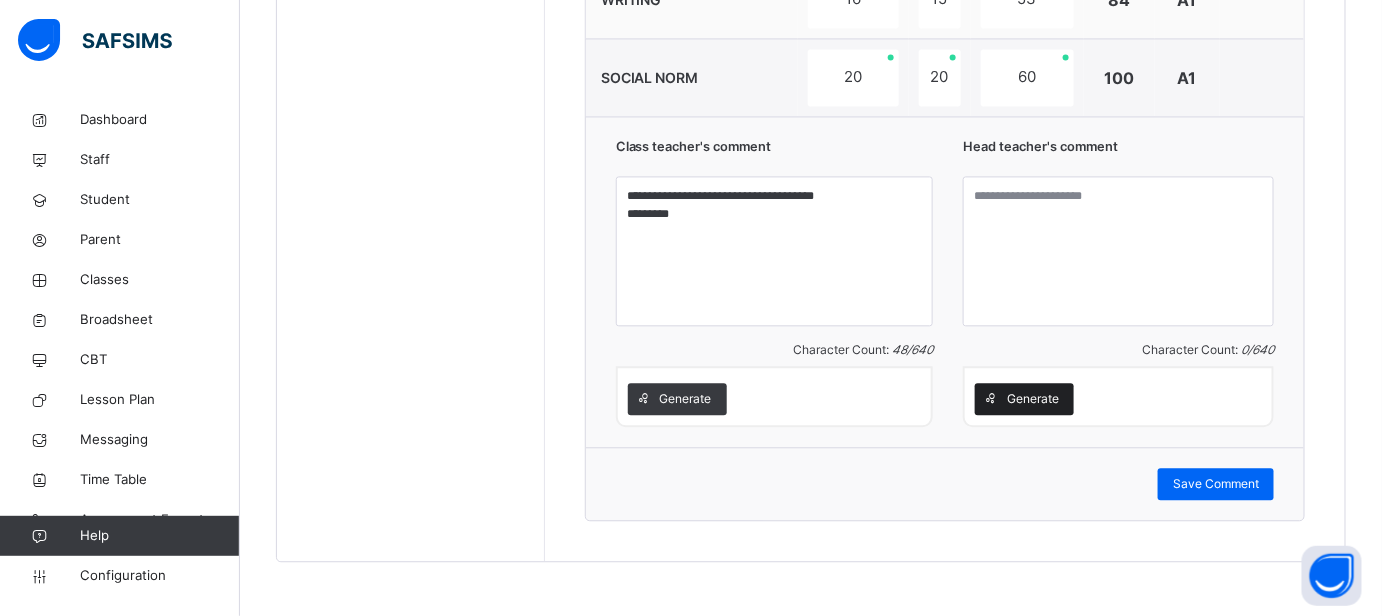 click on "Generate" at bounding box center (1033, 399) 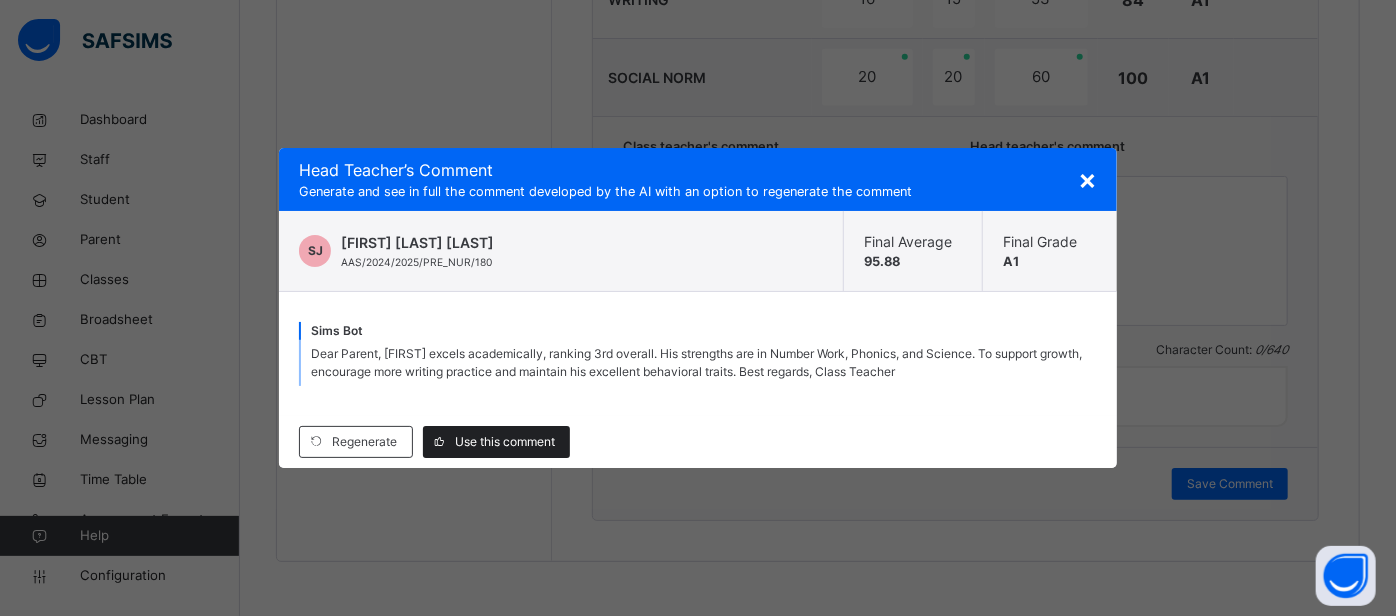 click on "Use this comment" at bounding box center (505, 442) 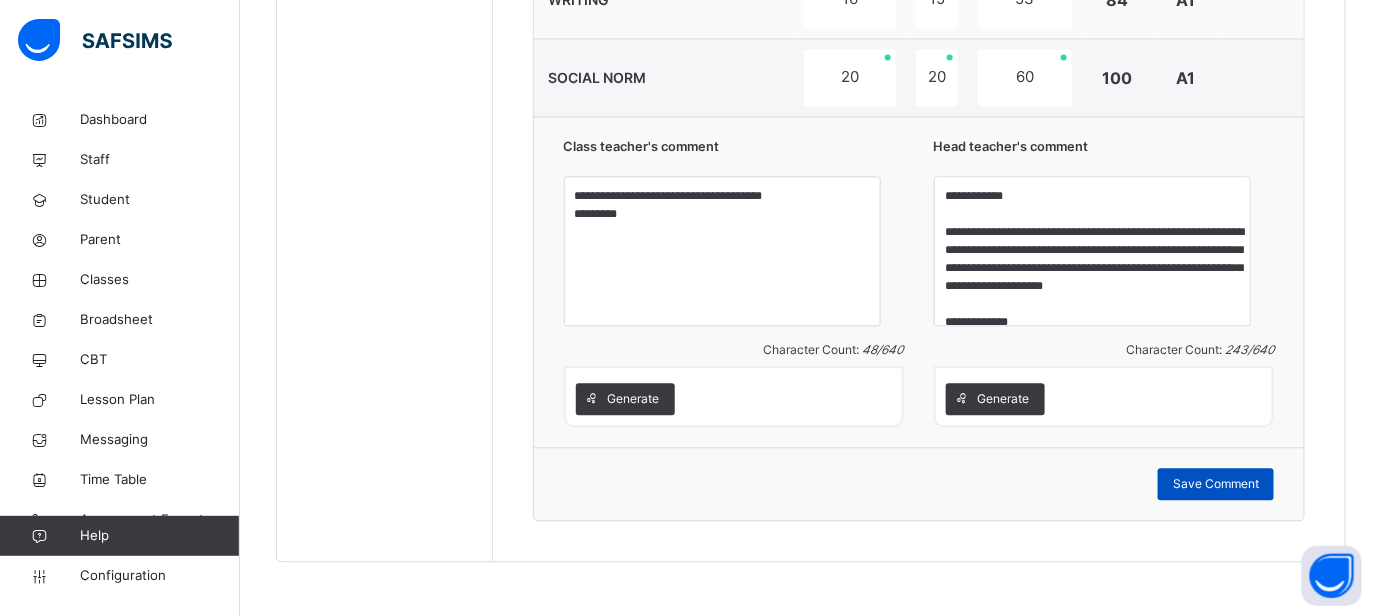 click on "Save Comment" at bounding box center [1216, 484] 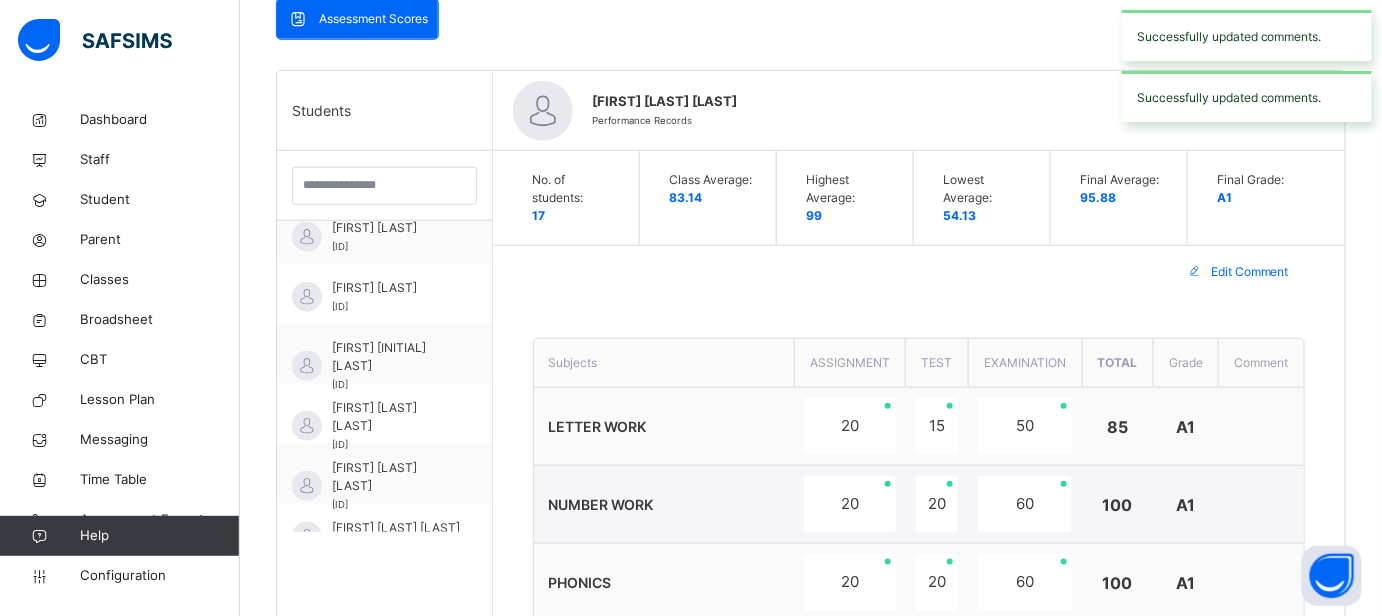 scroll, scrollTop: 253, scrollLeft: 0, axis: vertical 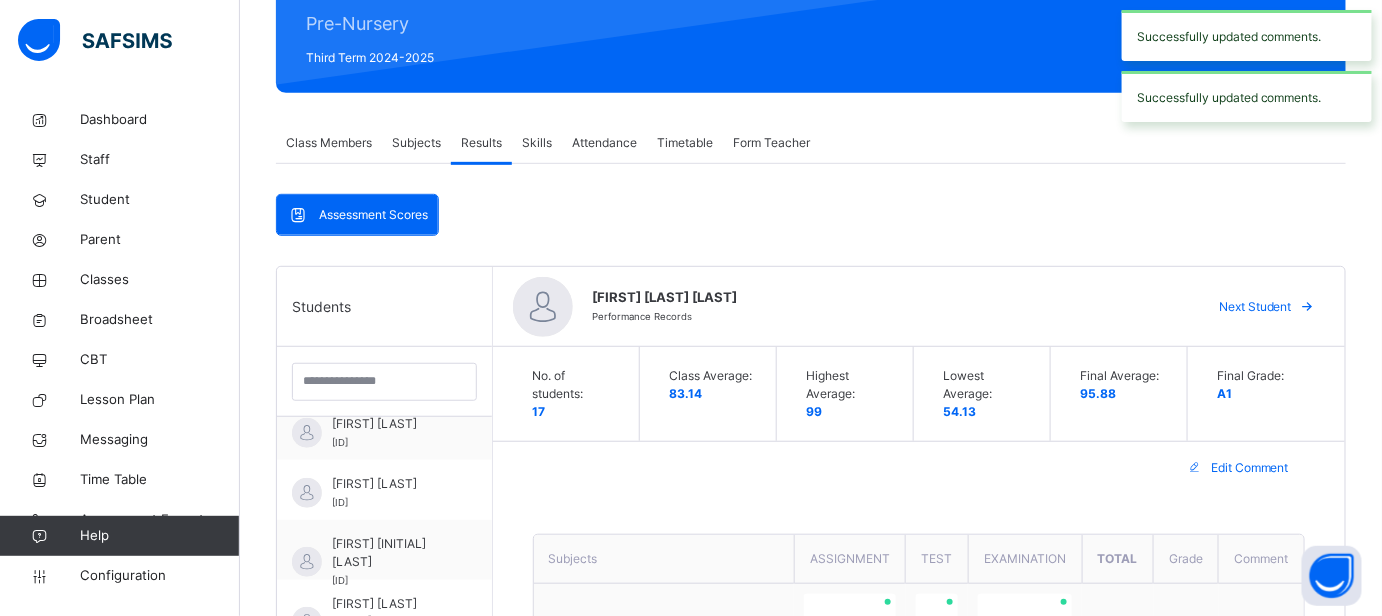 click on "Next Student" at bounding box center [1255, 307] 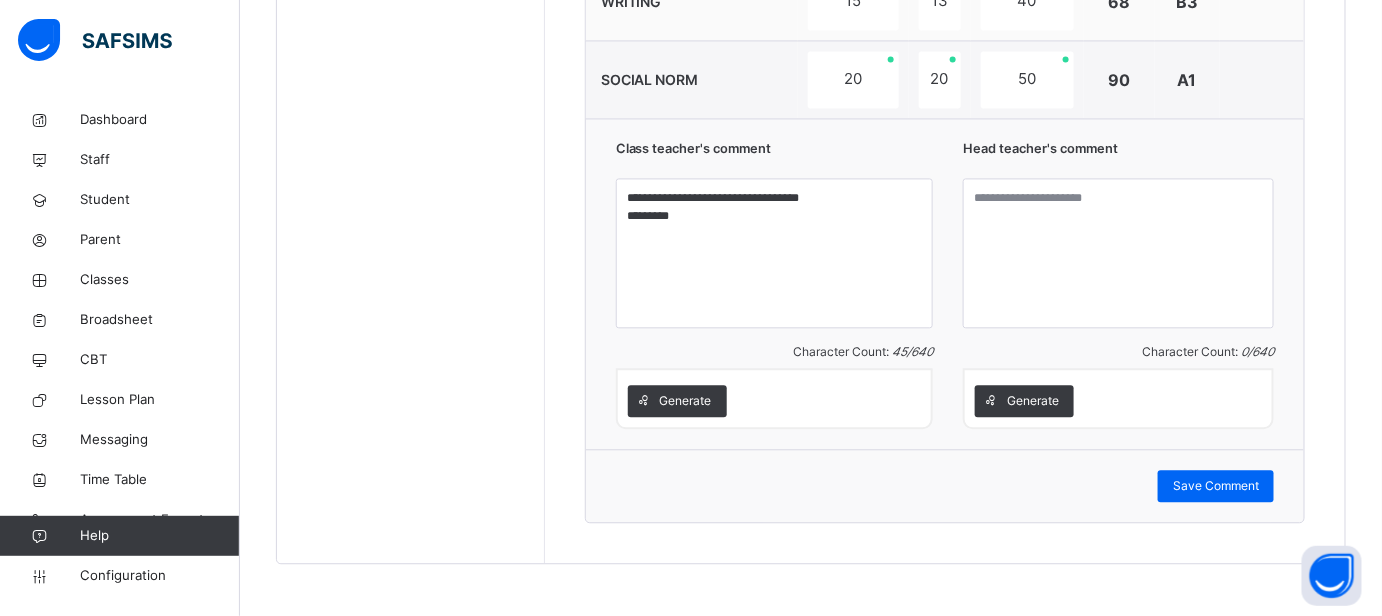 scroll, scrollTop: 1344, scrollLeft: 0, axis: vertical 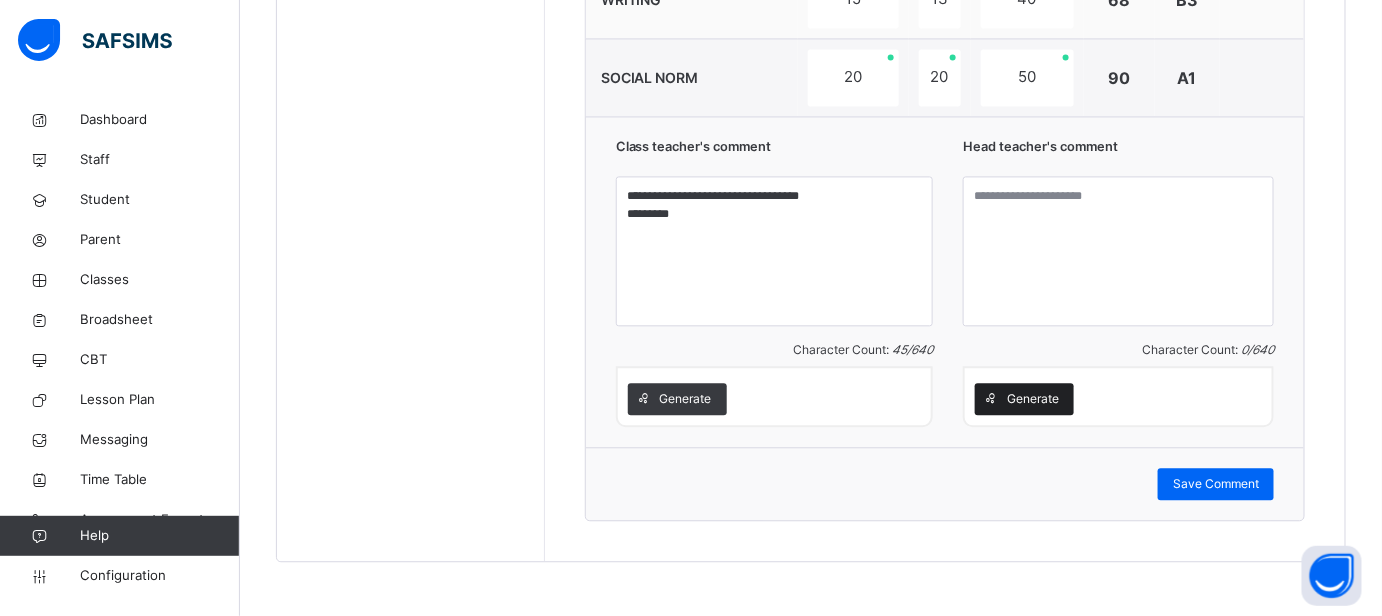 click on "Generate" at bounding box center (1033, 399) 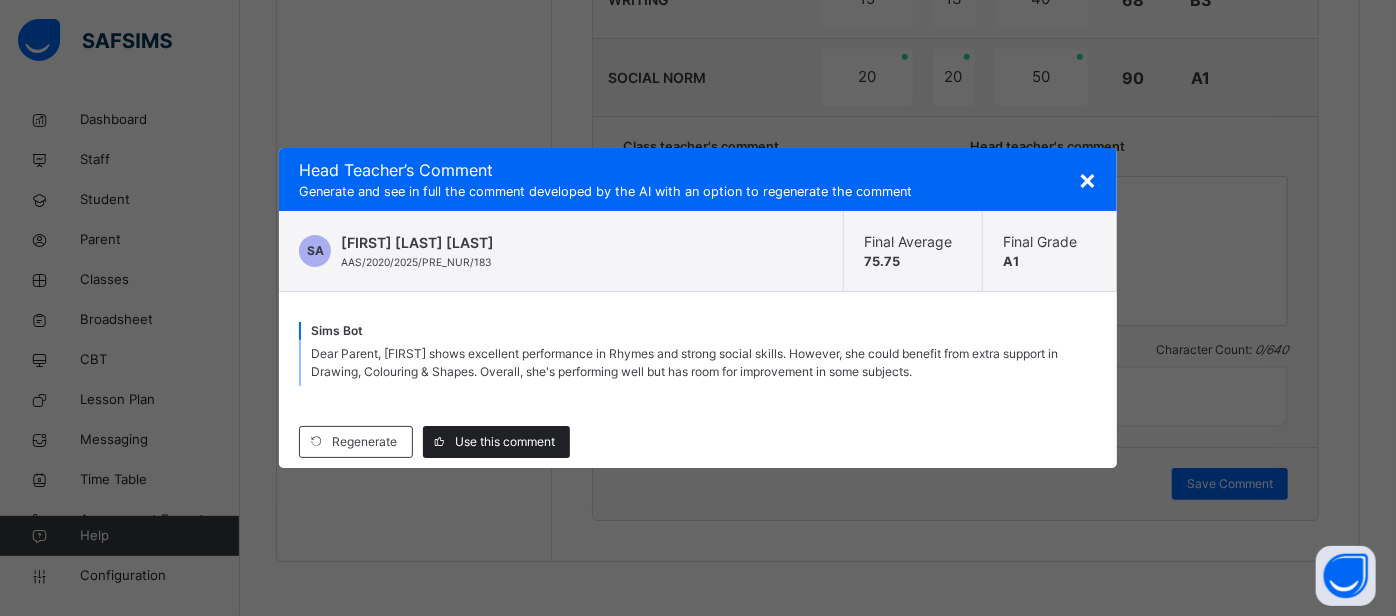 click on "Use this comment" at bounding box center [505, 442] 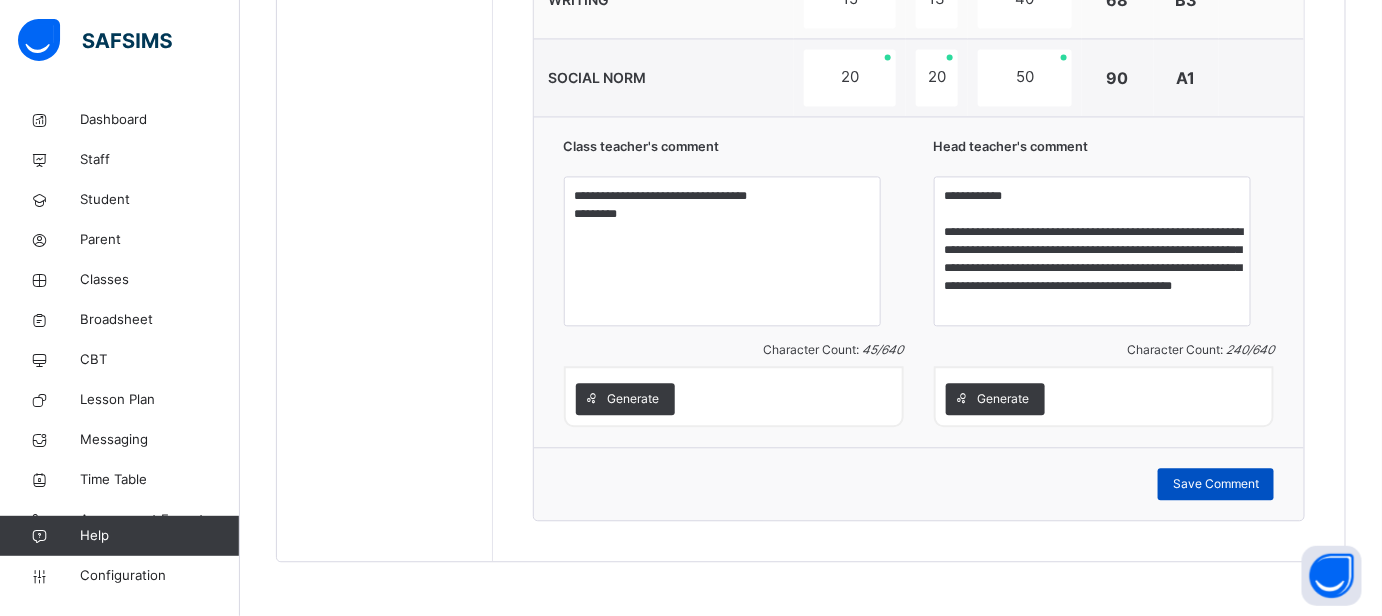 click on "Save Comment" at bounding box center (1216, 484) 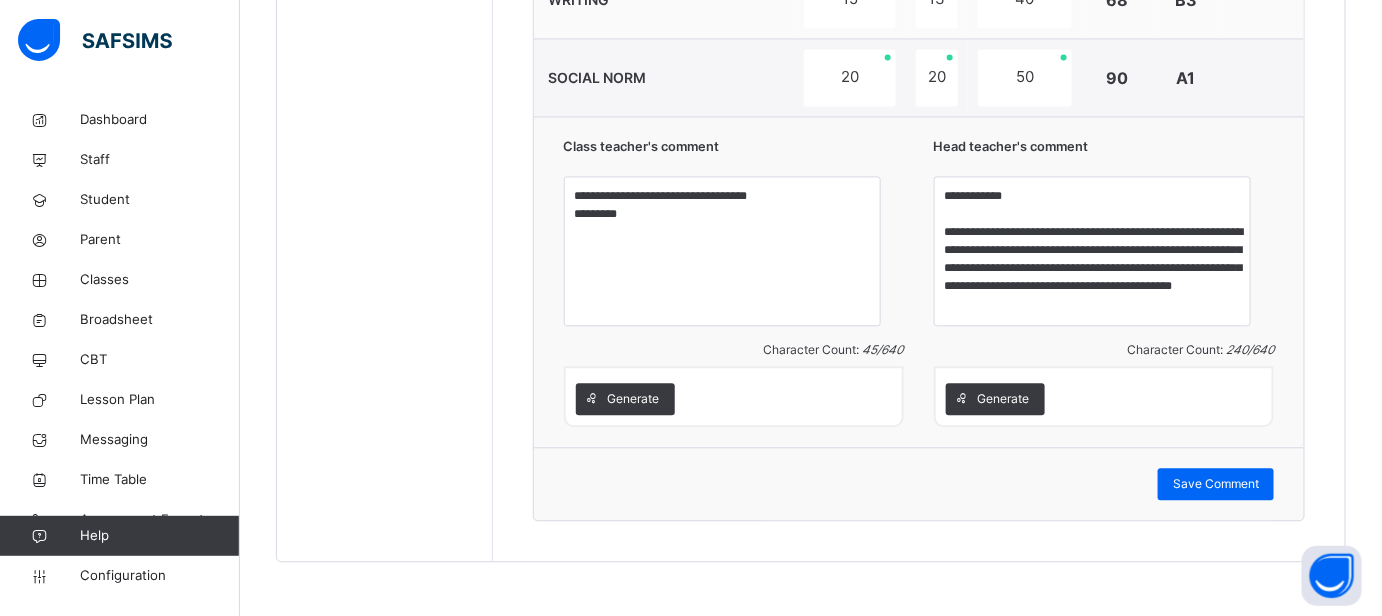 click on "Generate" at bounding box center (1104, 399) 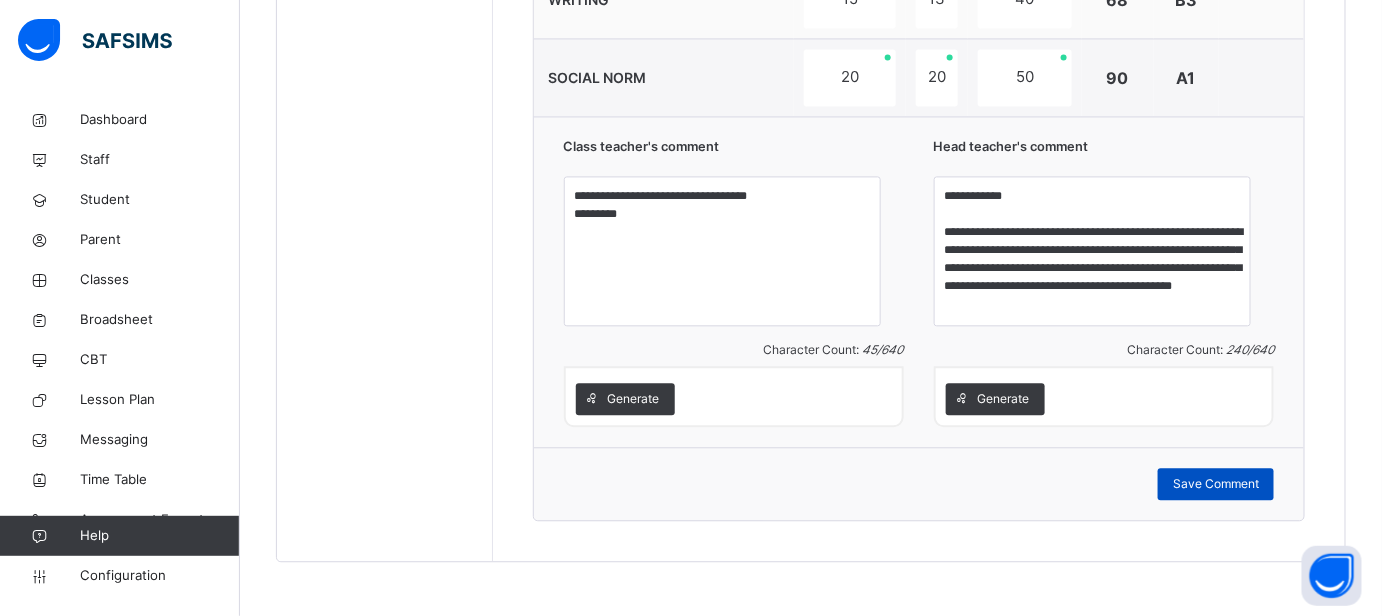 click on "Save Comment" at bounding box center (1216, 484) 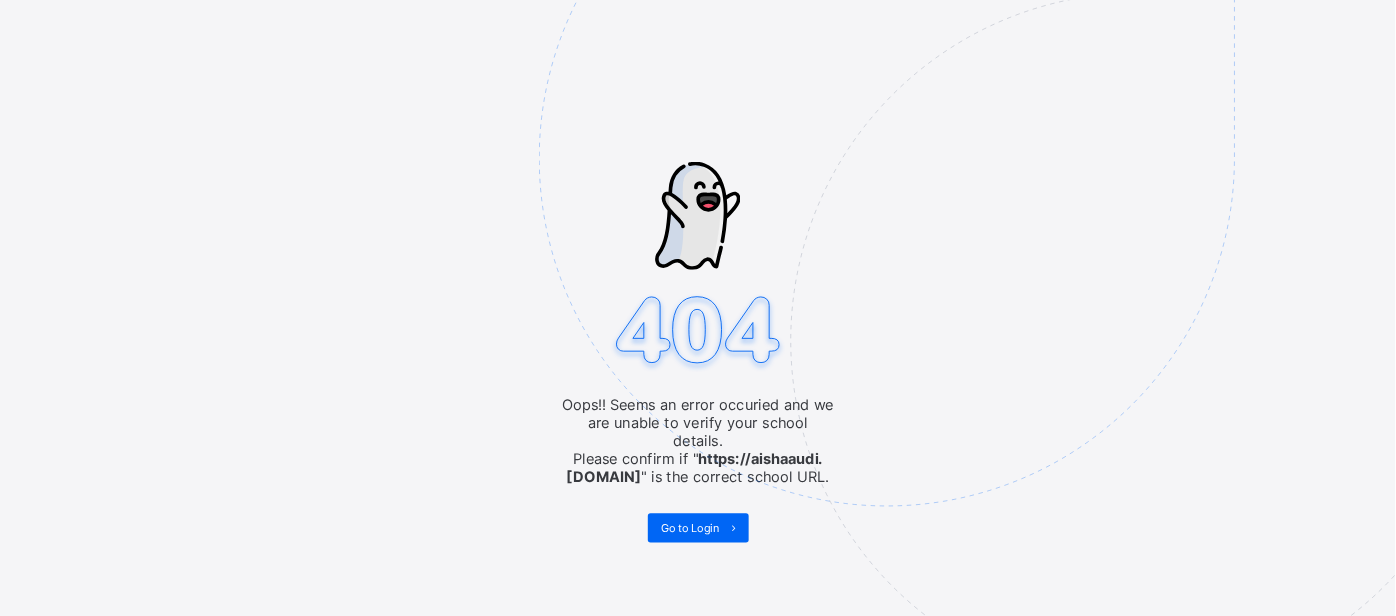 scroll, scrollTop: 0, scrollLeft: 0, axis: both 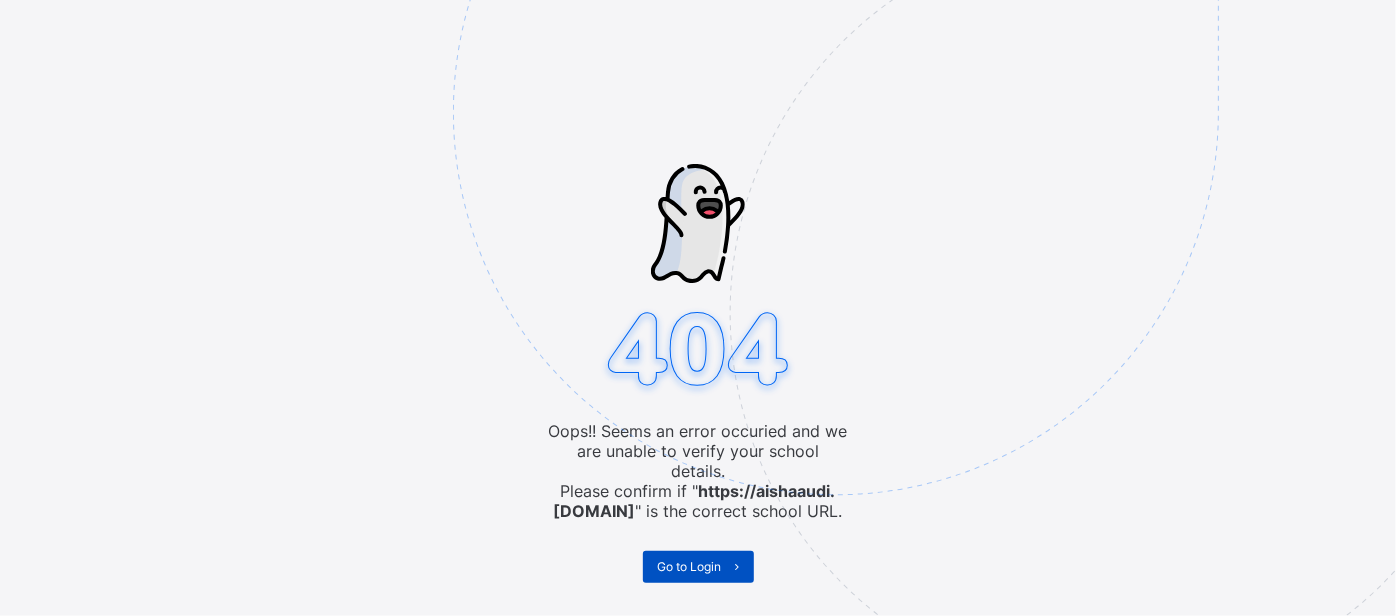 click on "Go to Login" at bounding box center (690, 566) 